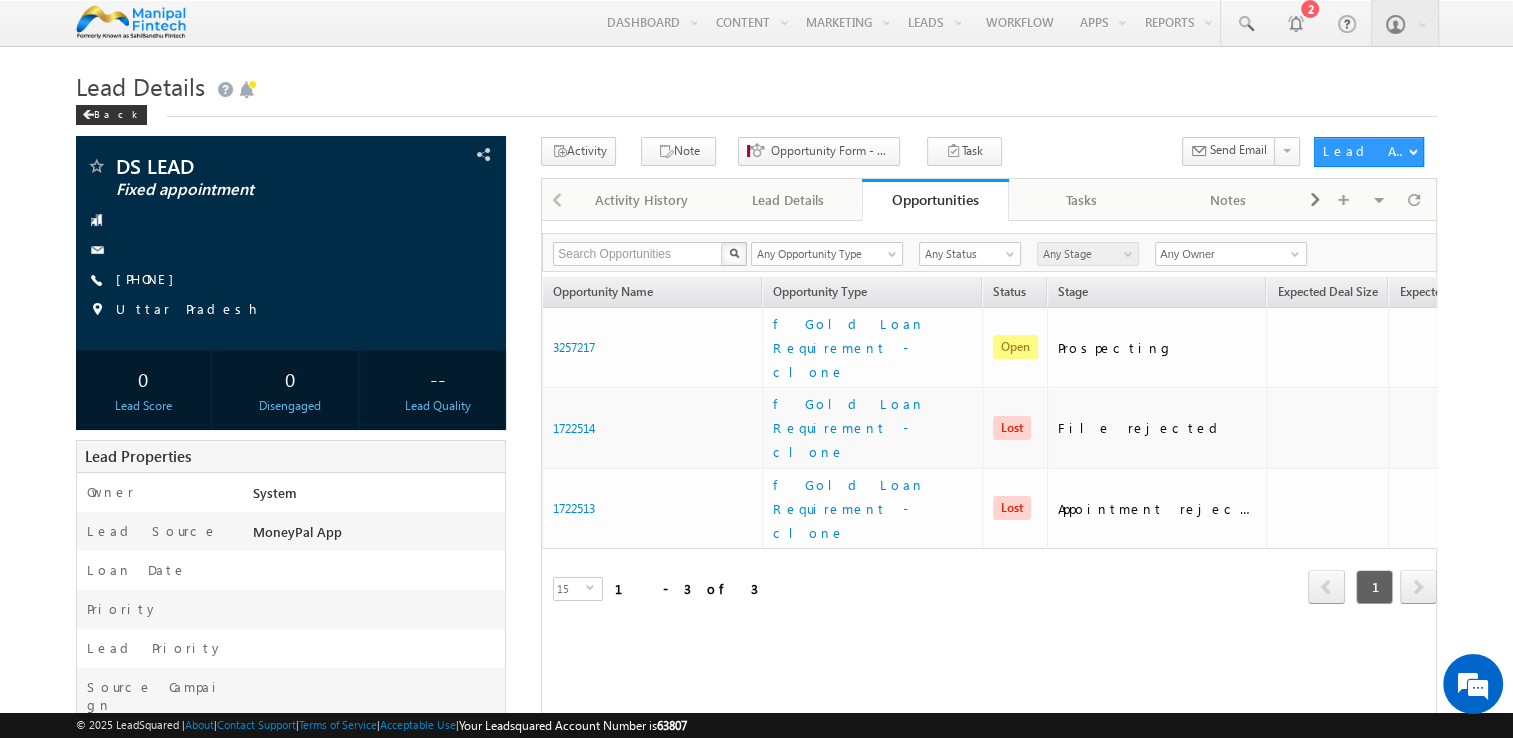 scroll, scrollTop: 0, scrollLeft: 0, axis: both 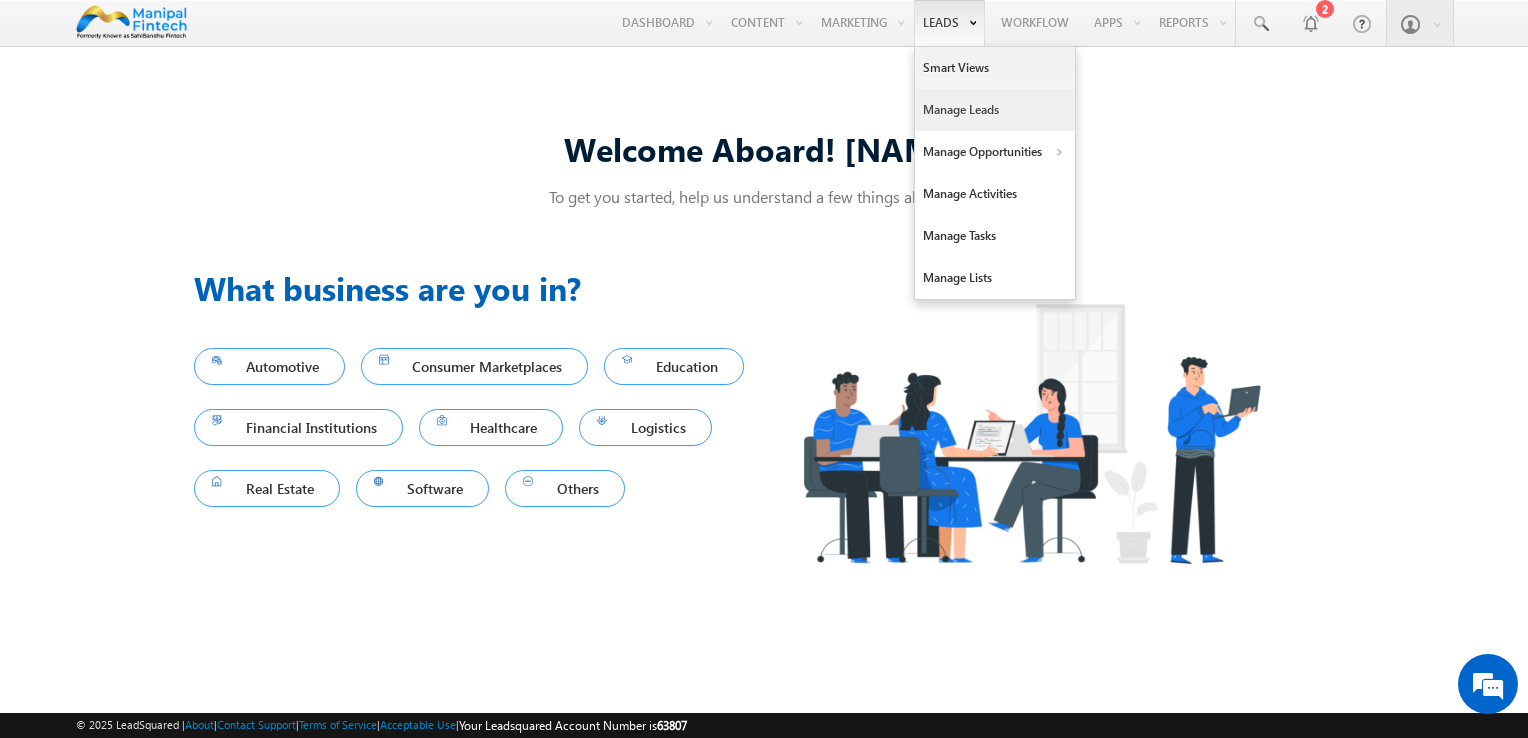 click on "Manage Leads" at bounding box center [995, 110] 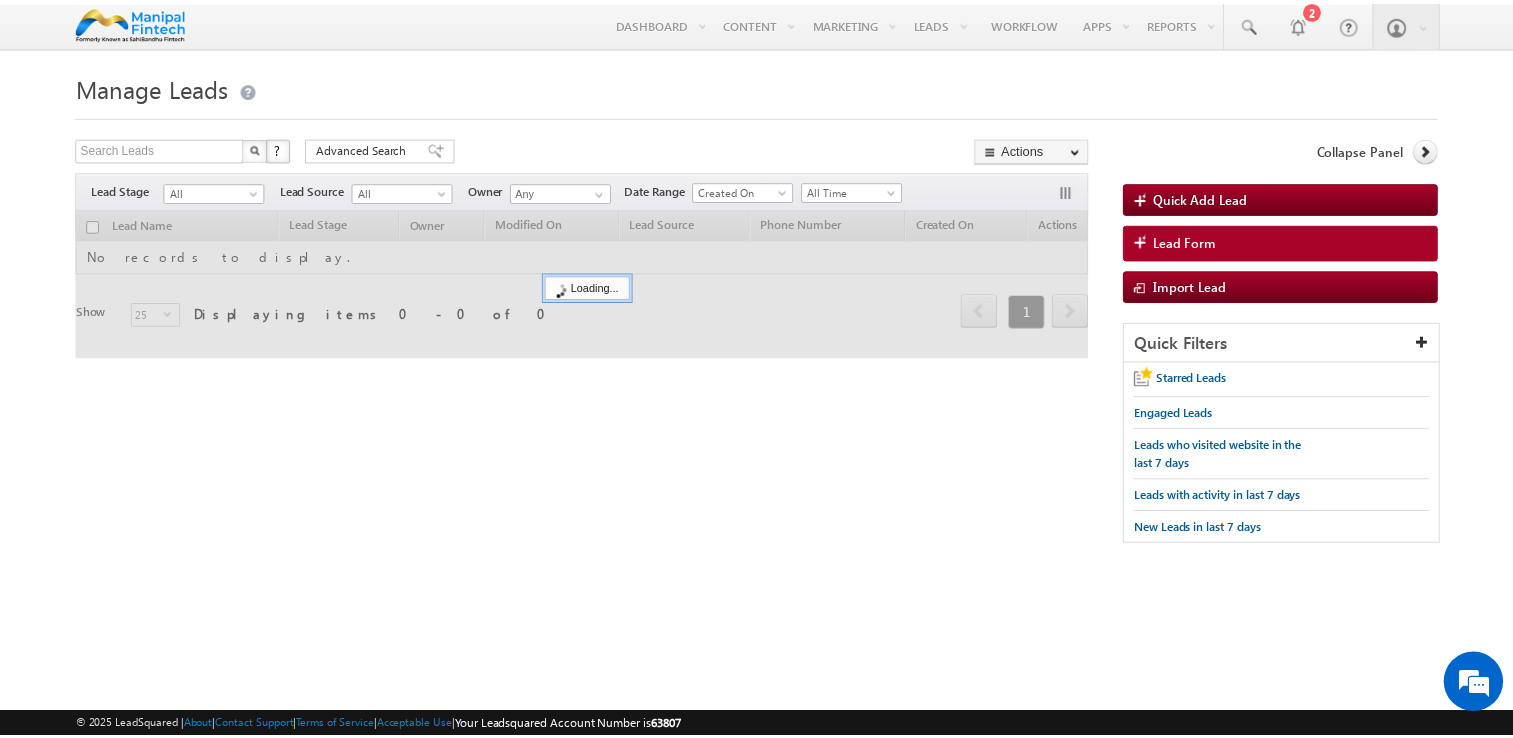 scroll, scrollTop: 0, scrollLeft: 0, axis: both 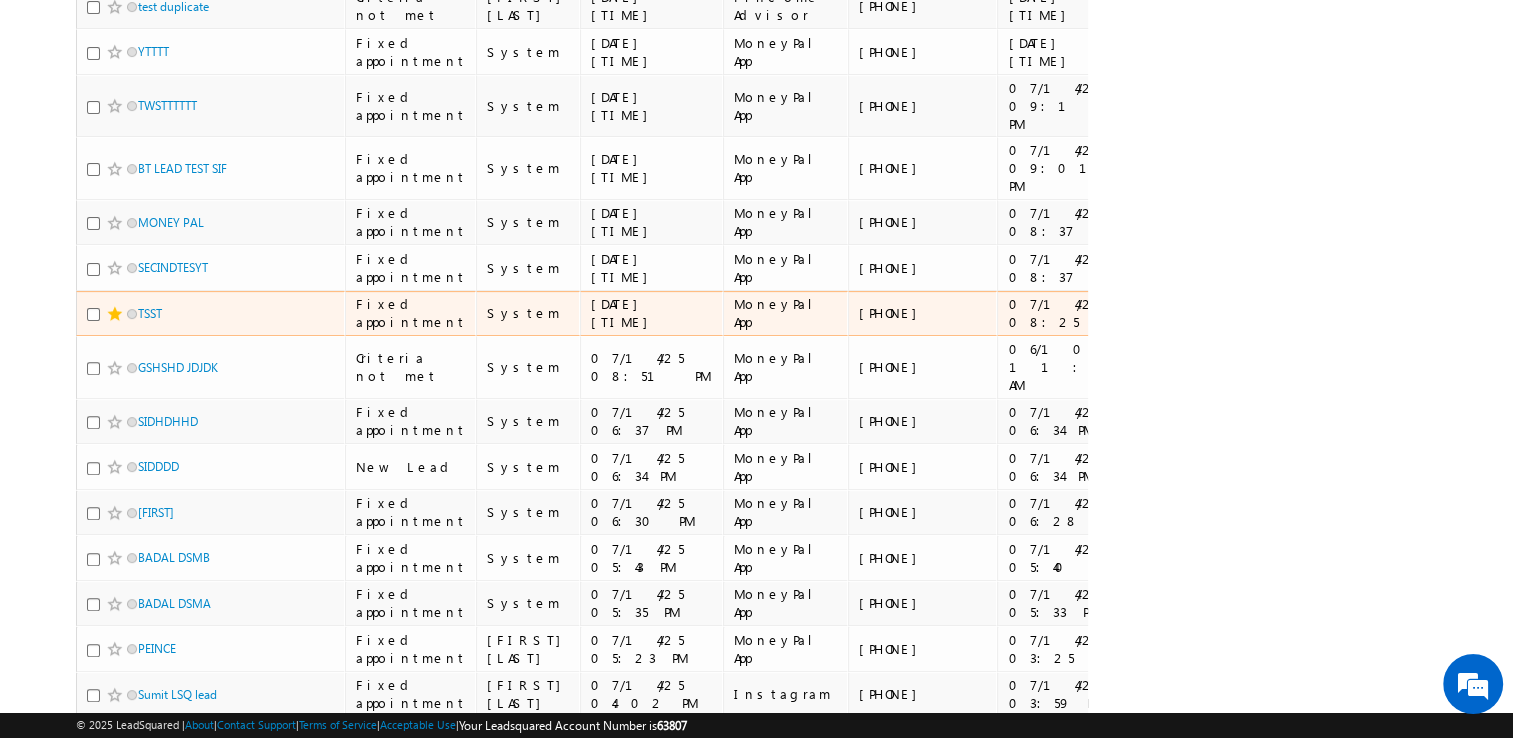 click at bounding box center [115, 314] 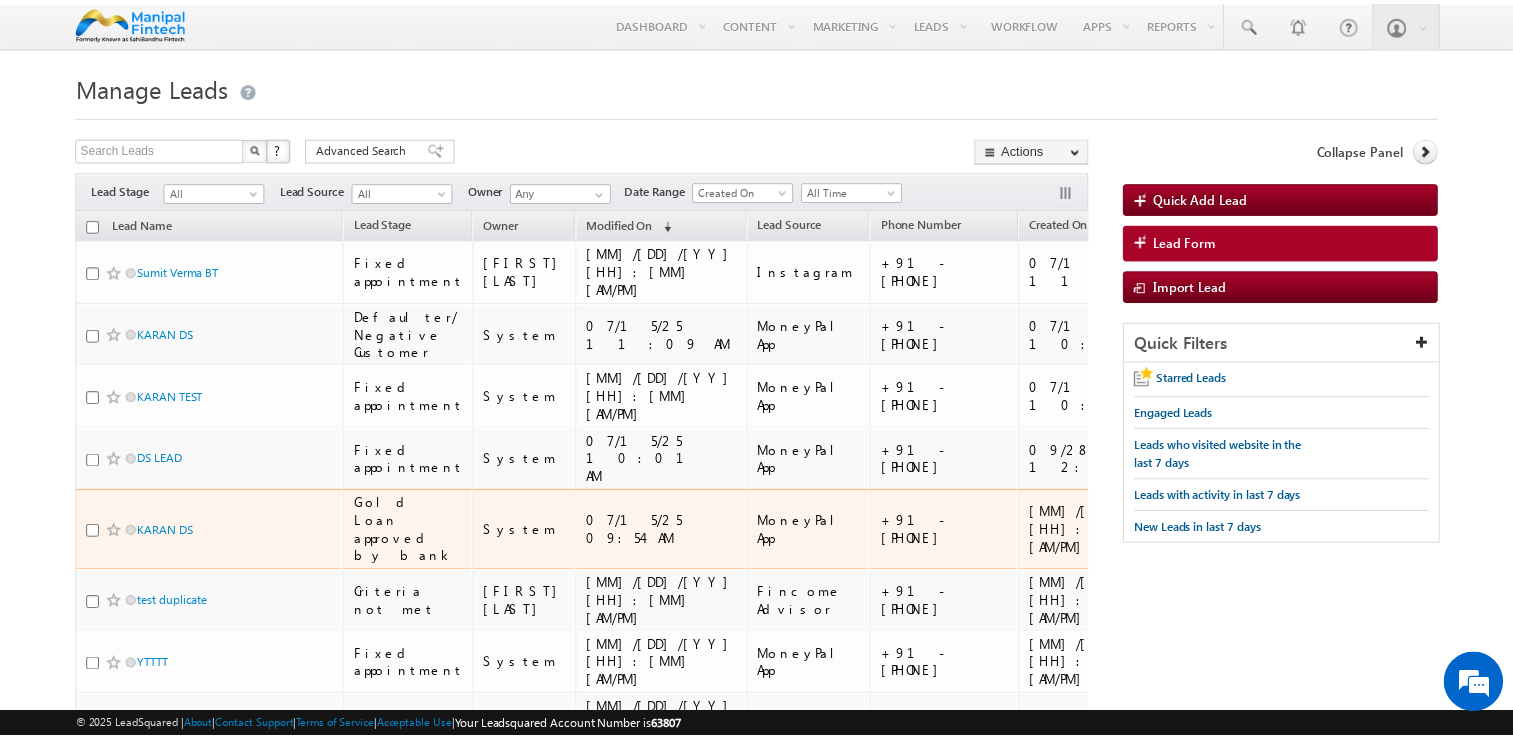scroll, scrollTop: 0, scrollLeft: 0, axis: both 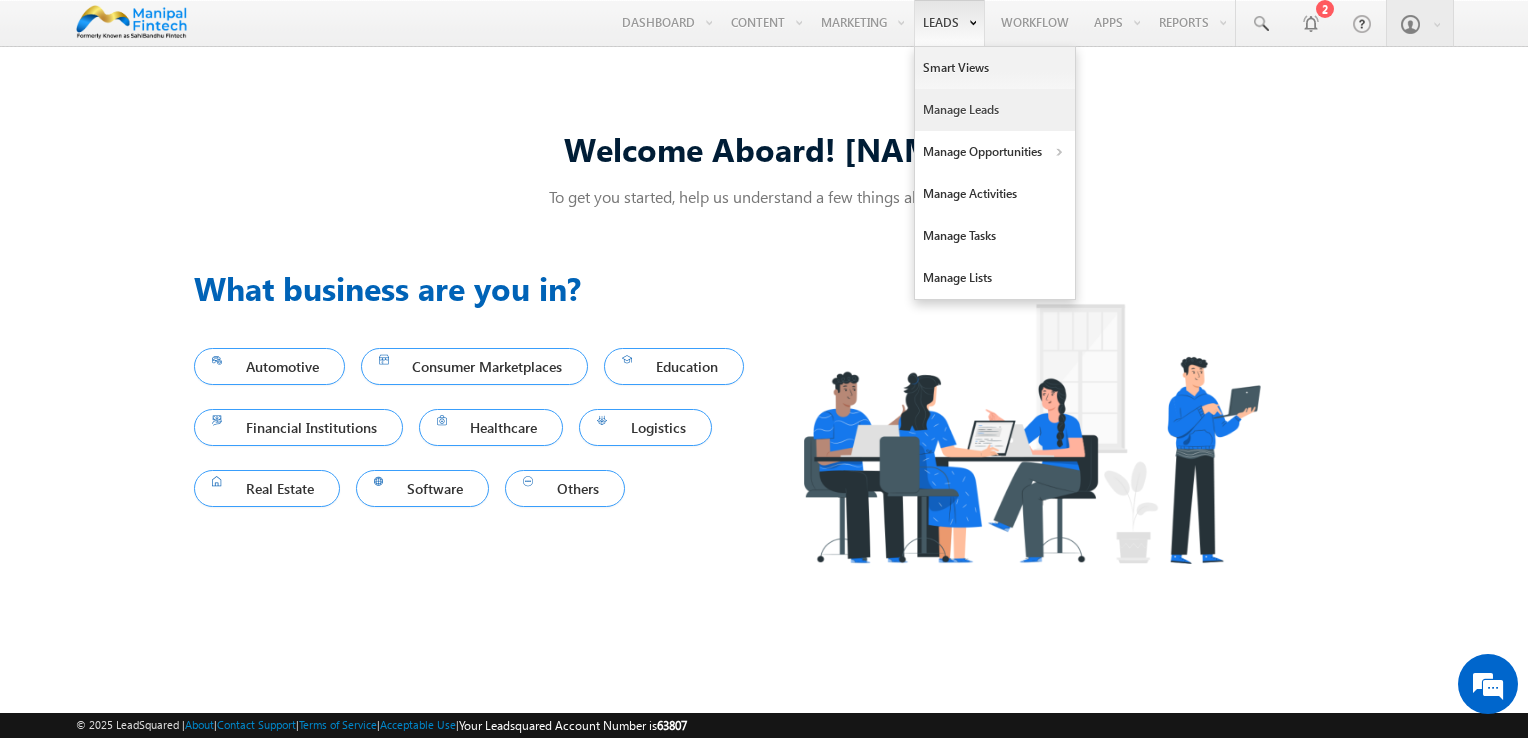 click on "Manage Leads" at bounding box center [995, 110] 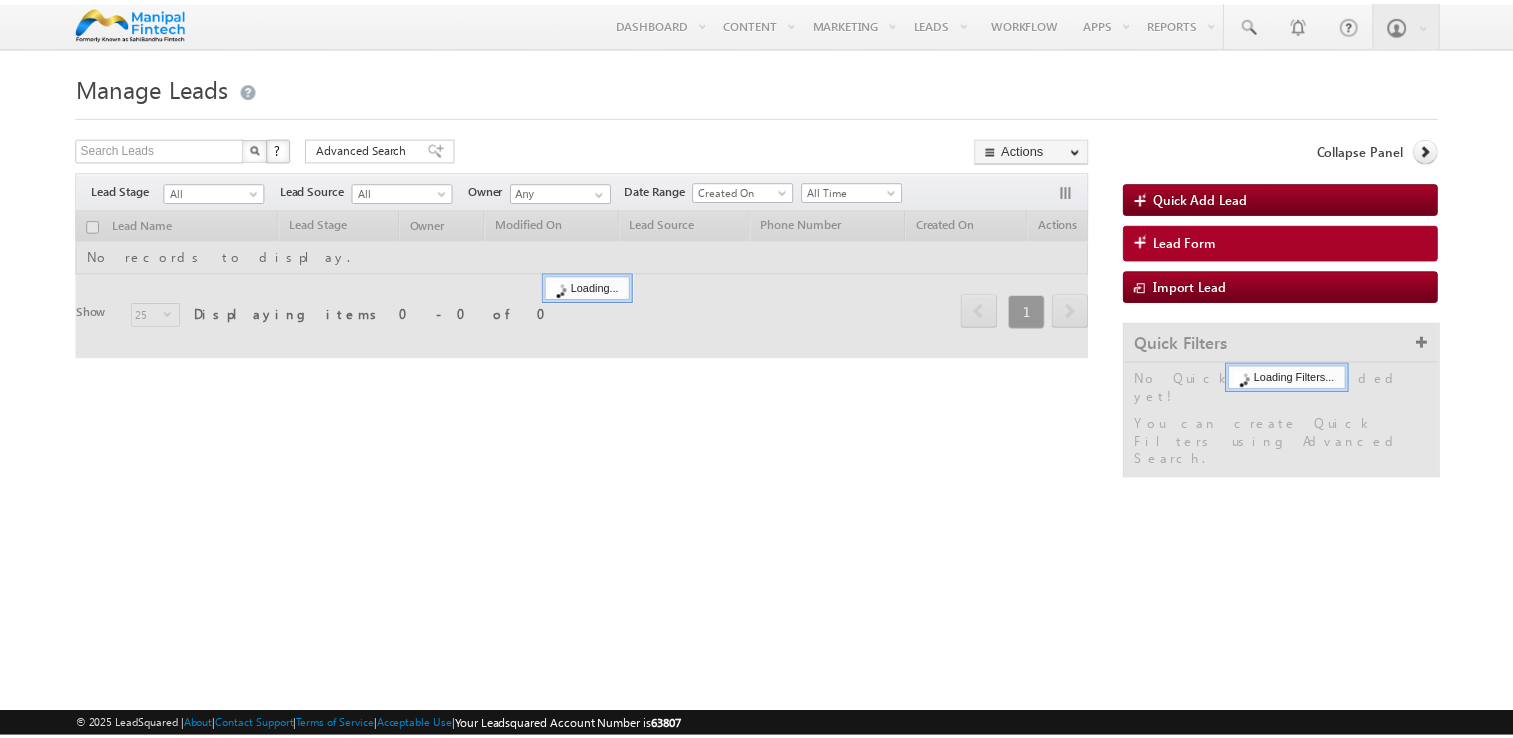 scroll, scrollTop: 0, scrollLeft: 0, axis: both 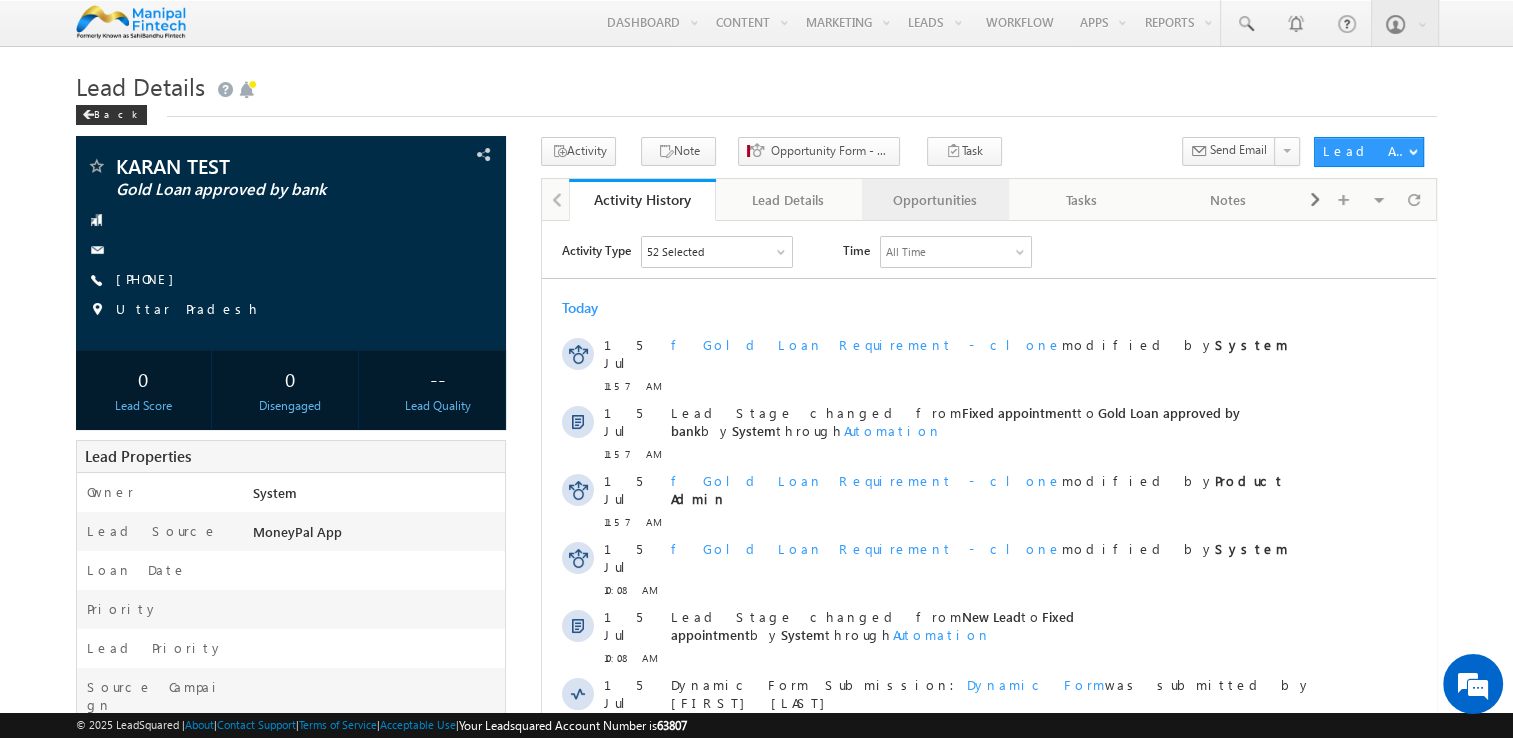 click on "Opportunities" at bounding box center [934, 200] 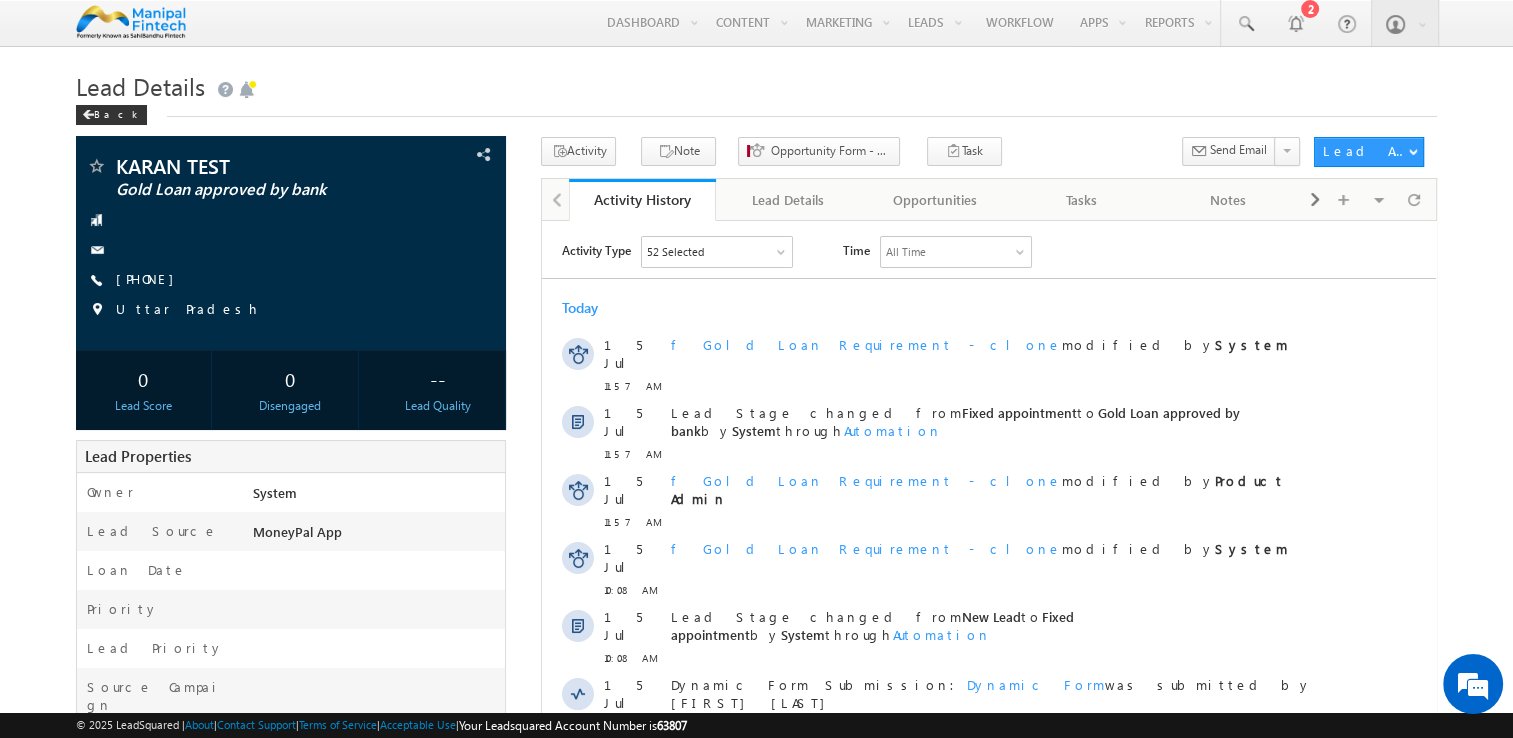 scroll, scrollTop: 0, scrollLeft: 0, axis: both 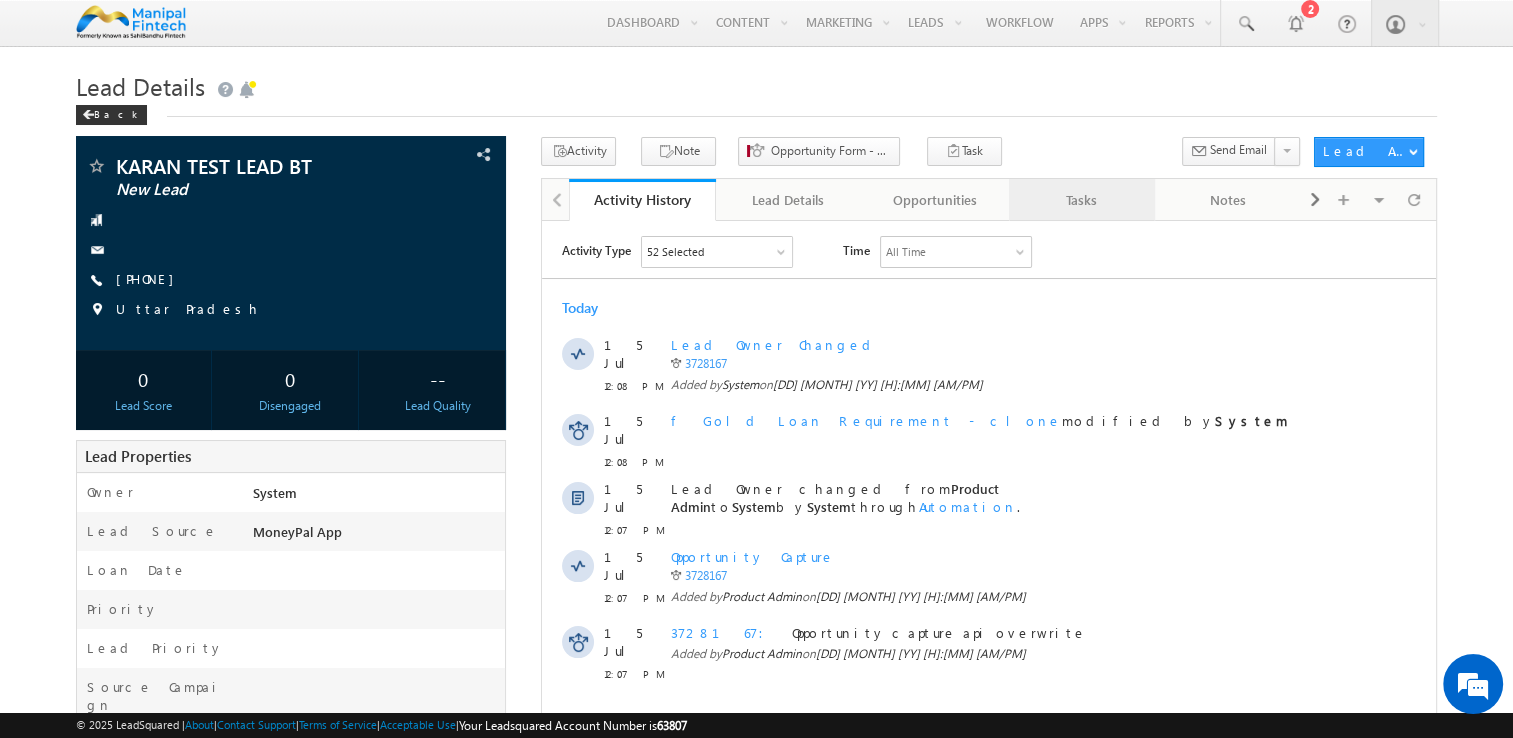 click on "Tasks" at bounding box center [1081, 200] 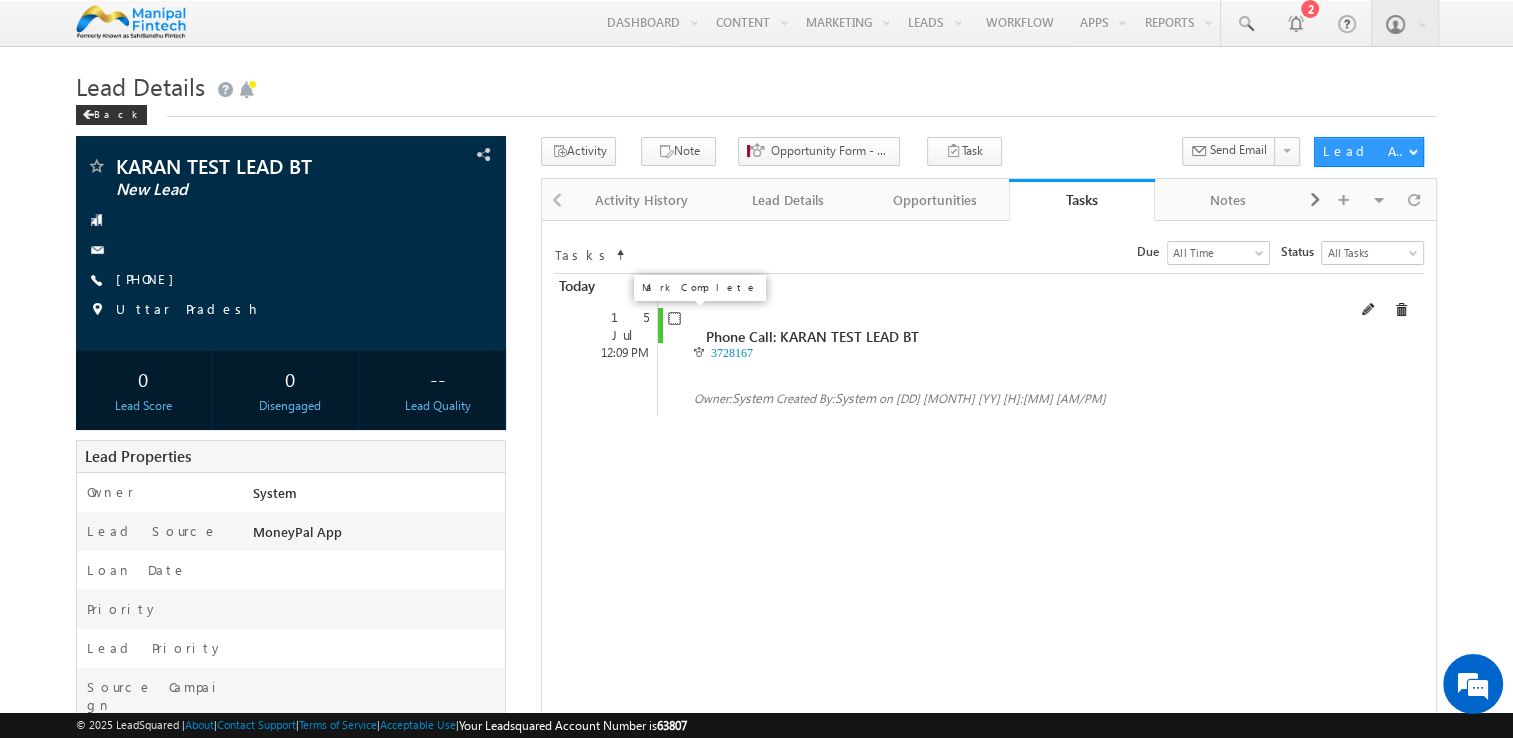 click at bounding box center (674, 318) 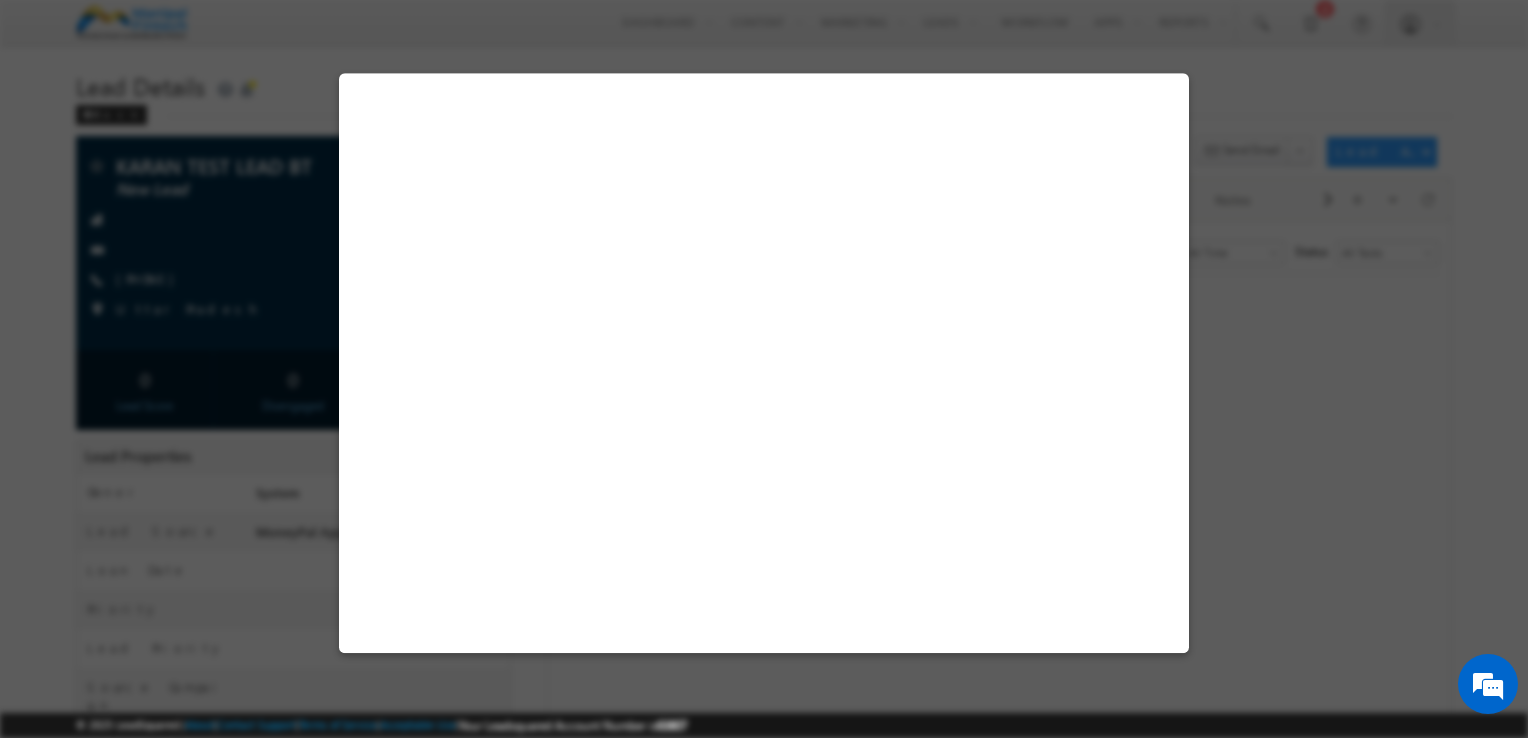 select on "MoneyPal App" 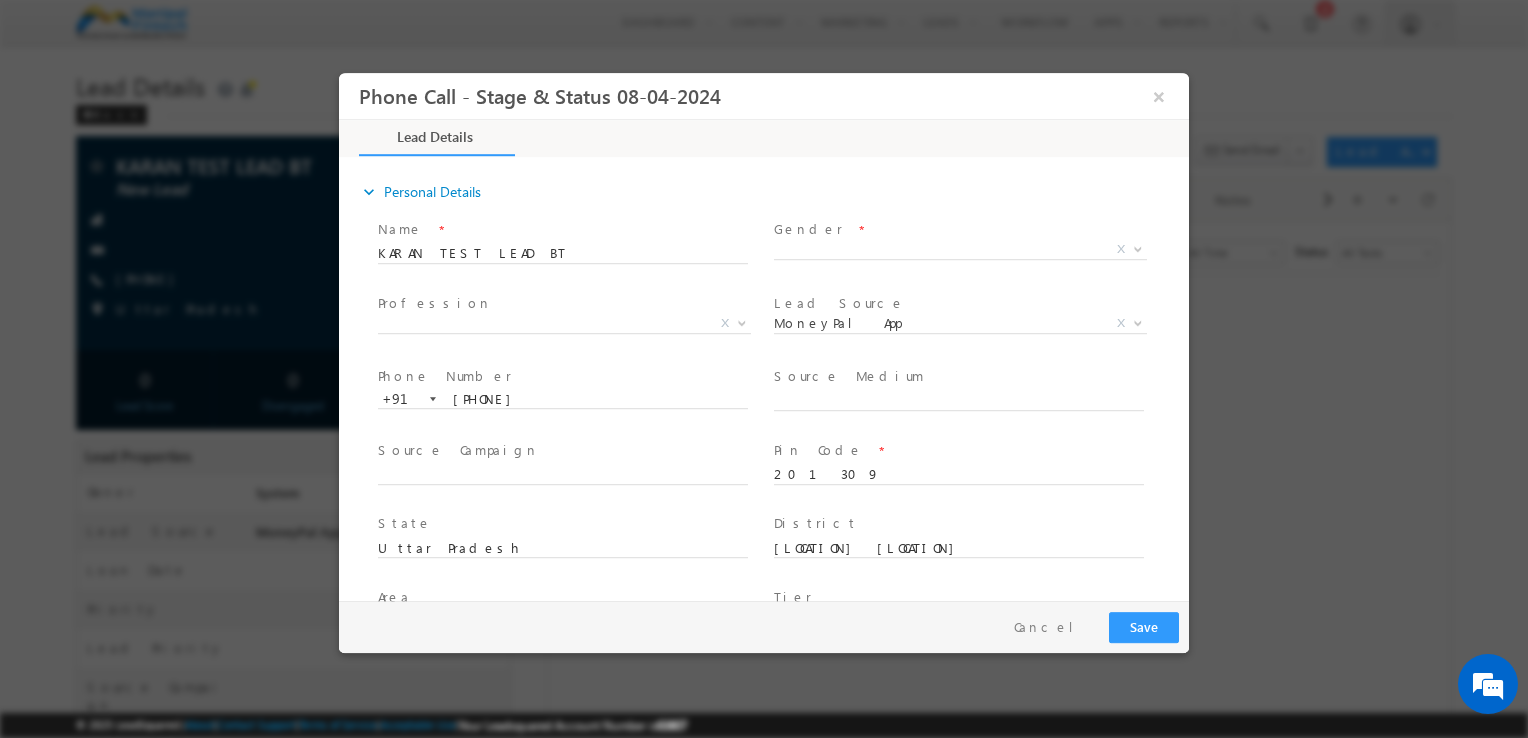 scroll, scrollTop: 0, scrollLeft: 0, axis: both 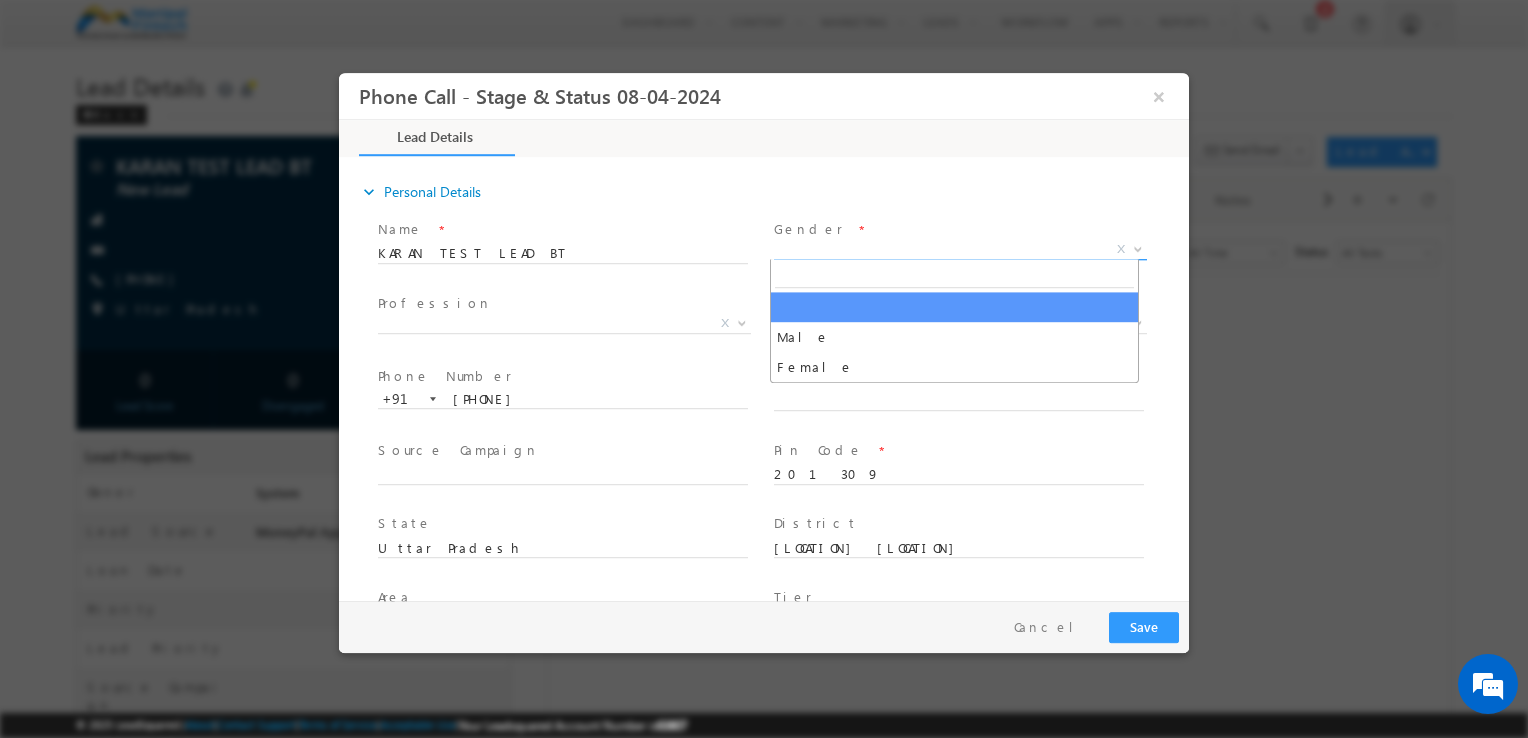 click on "X" at bounding box center [960, 250] 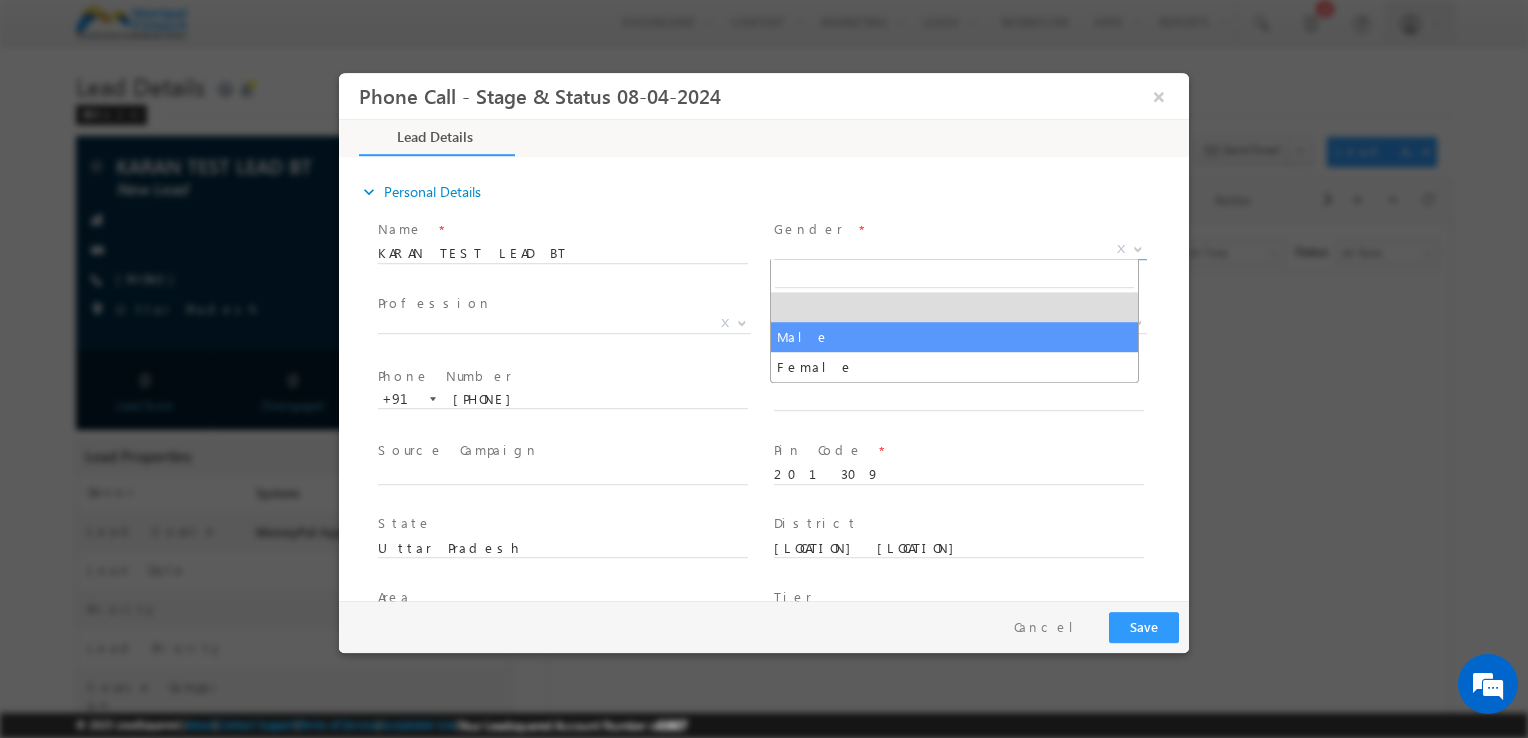 type on "07/15/25 12:12 PM" 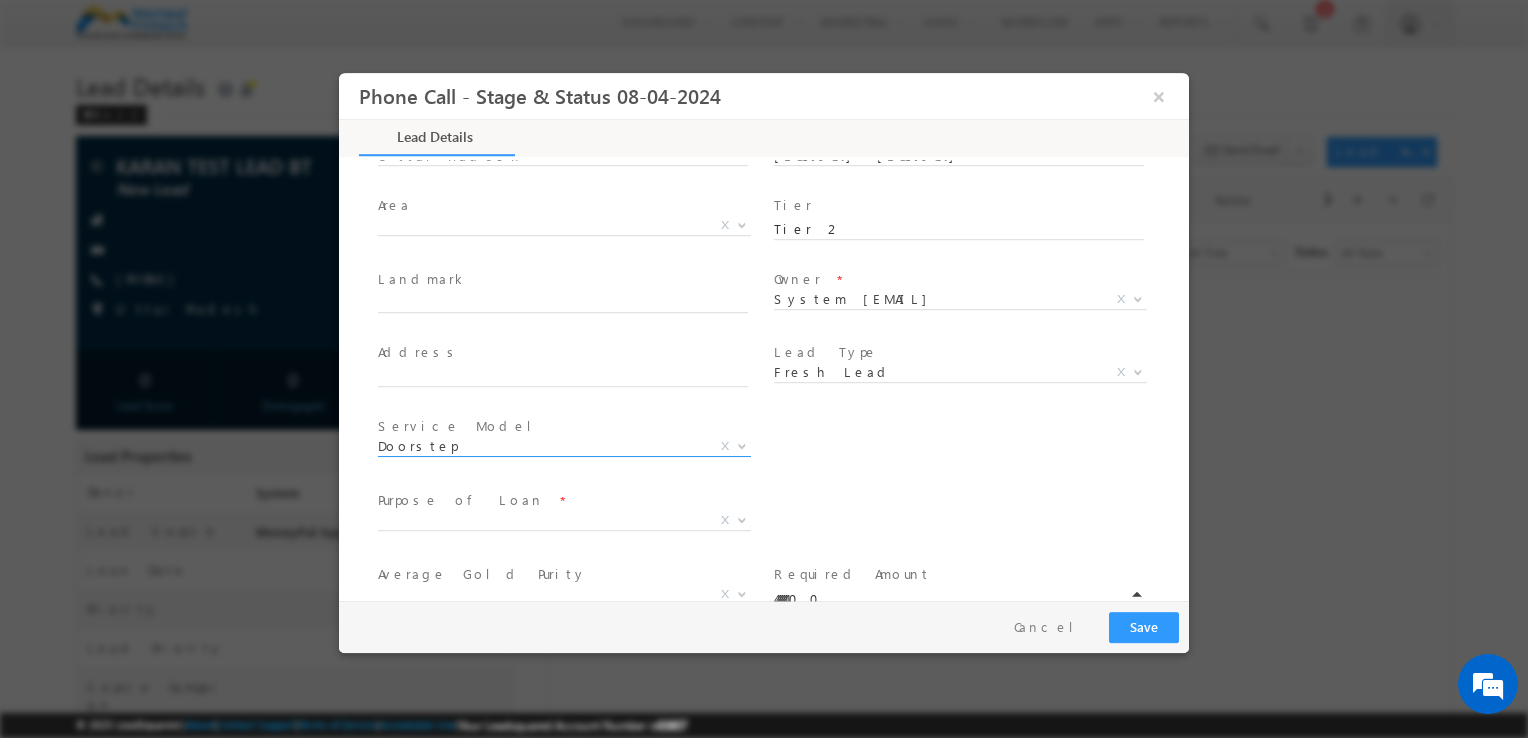 scroll, scrollTop: 394, scrollLeft: 0, axis: vertical 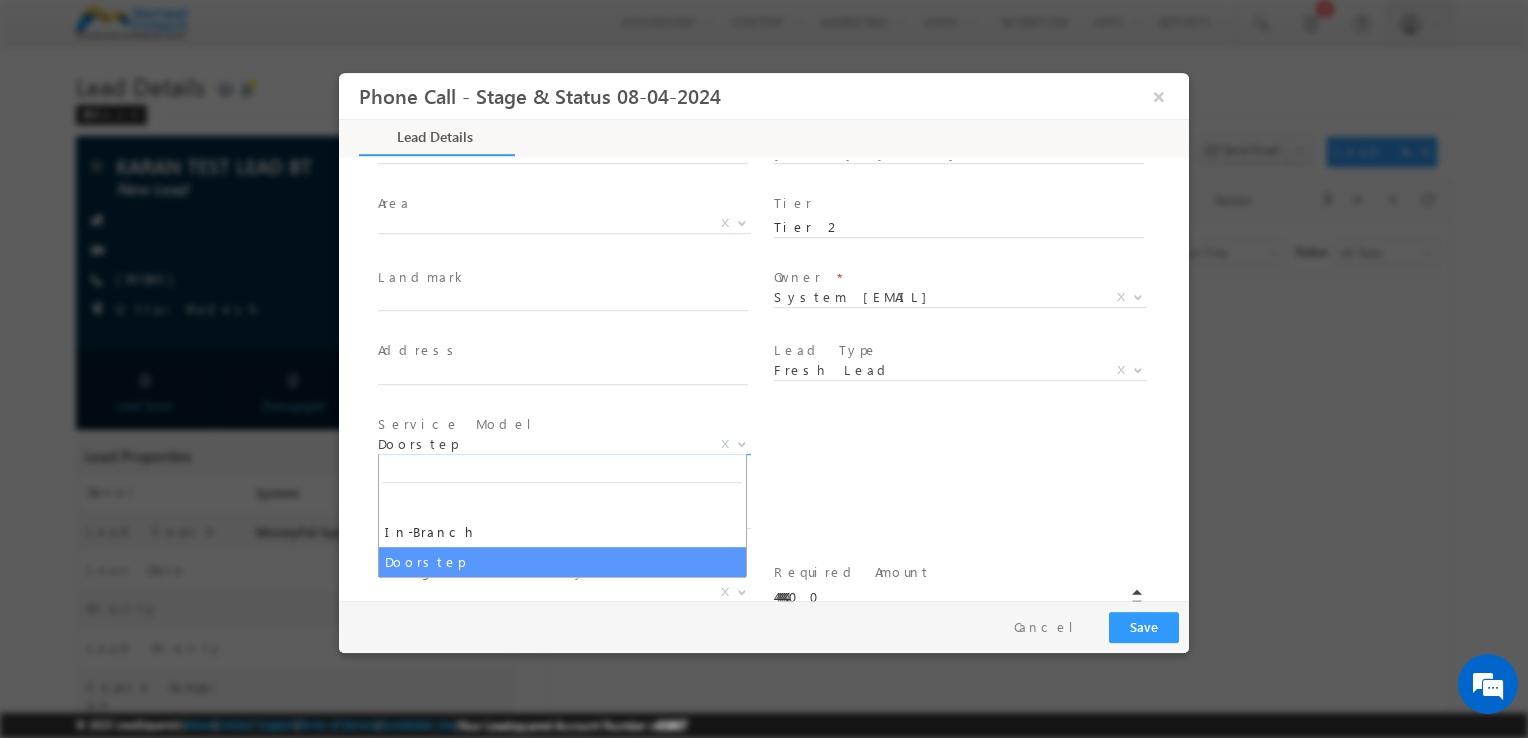 click on "Doorstep" at bounding box center (540, 444) 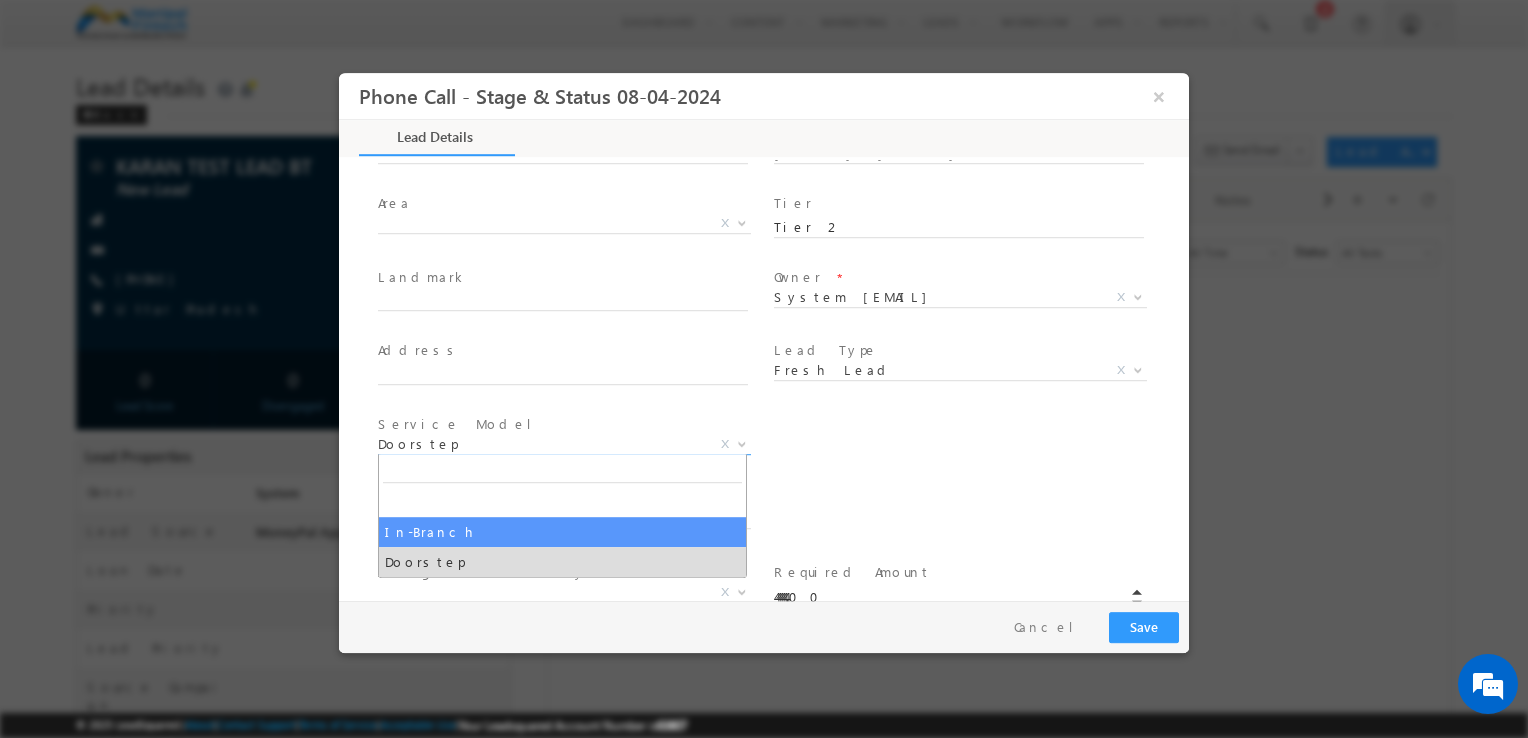 select on "In-Branch" 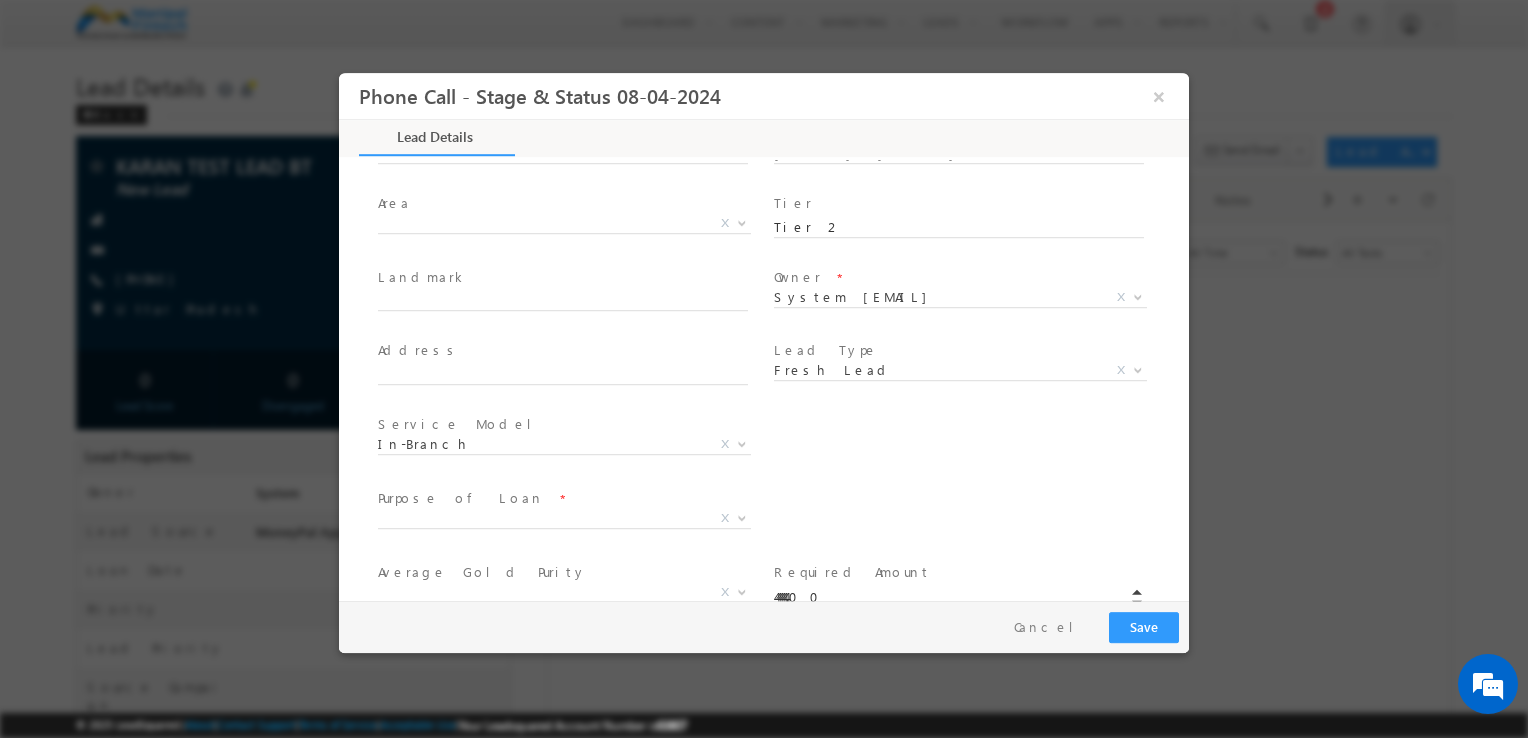 click on "Fresh Lead
BT
Fresh Lead X" at bounding box center (968, 375) 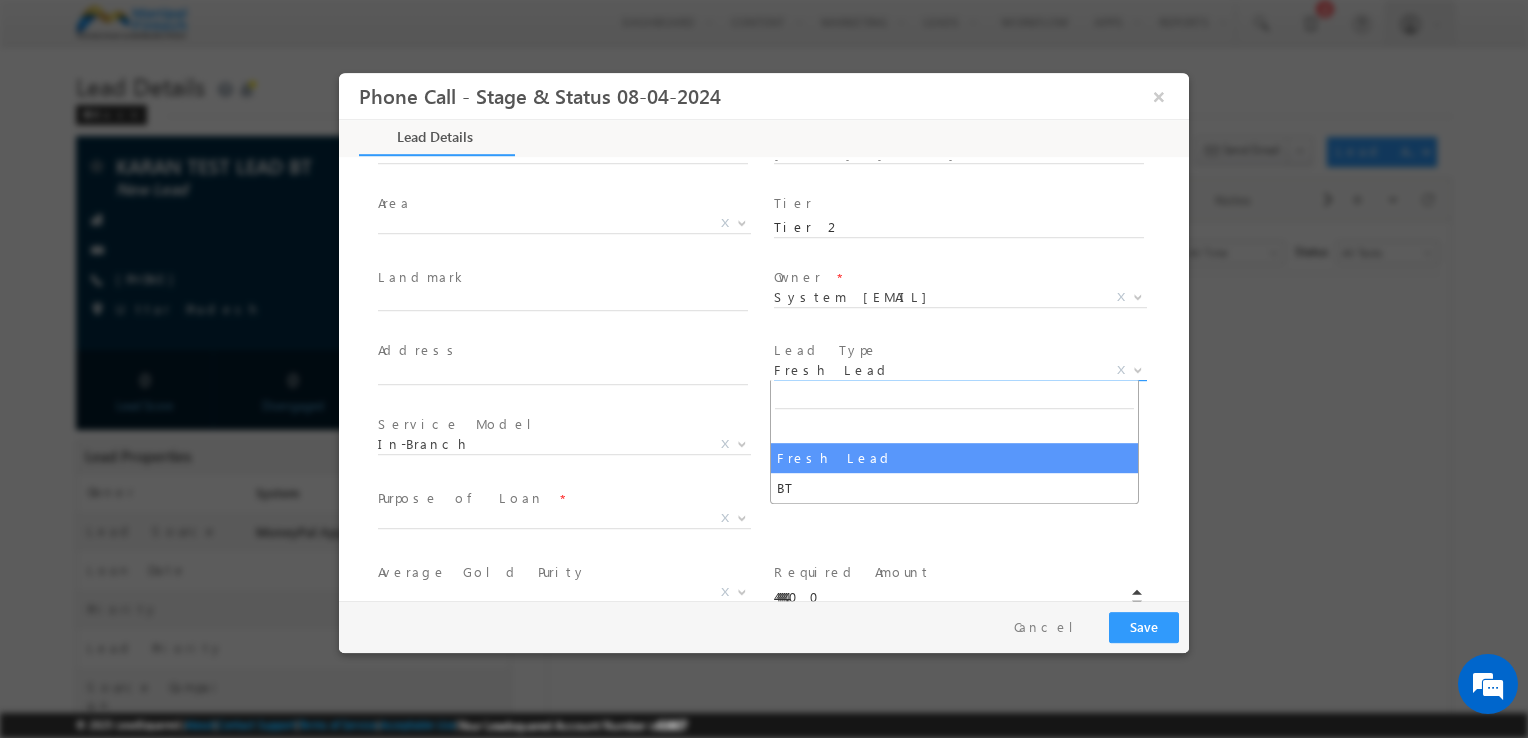click on "Fresh Lead" at bounding box center (936, 370) 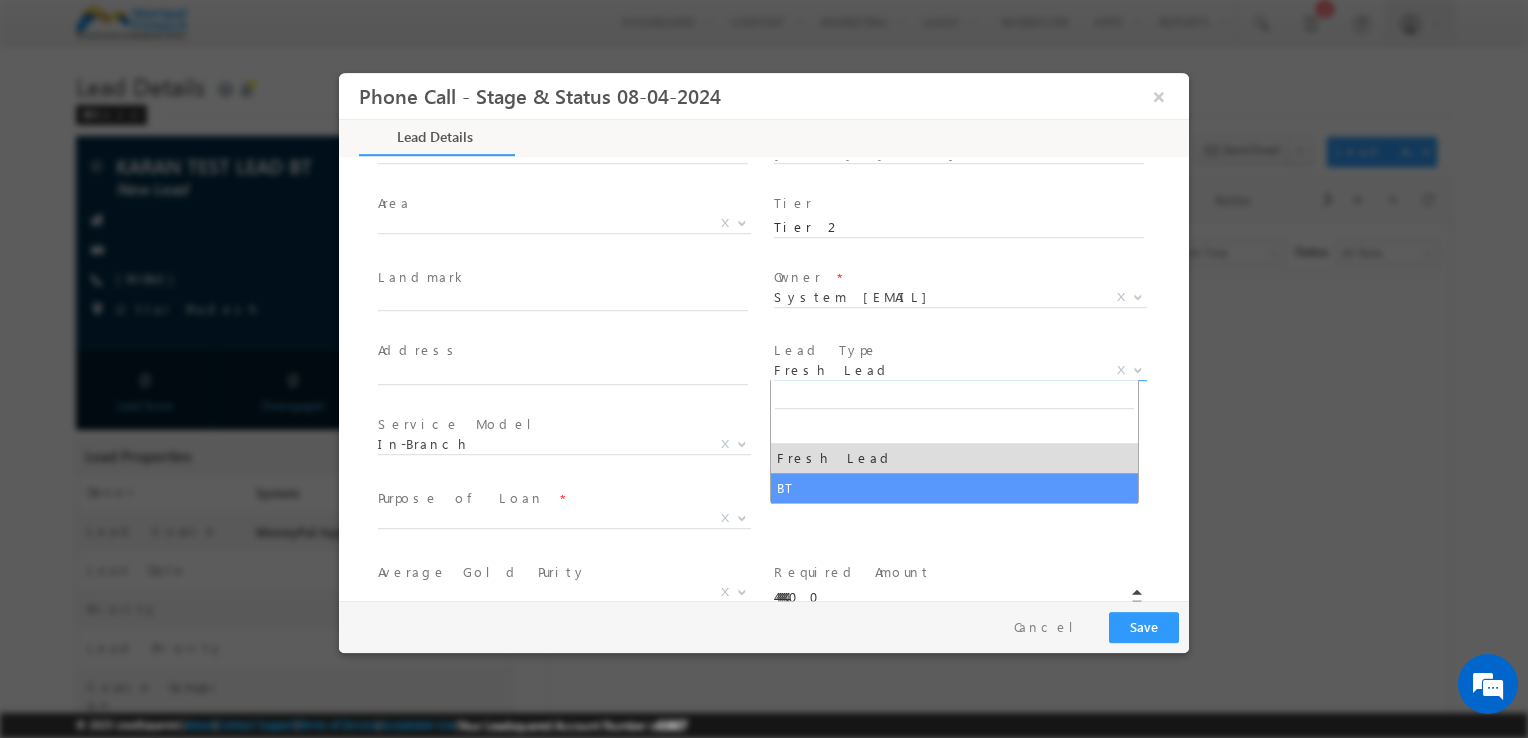 select on "BT" 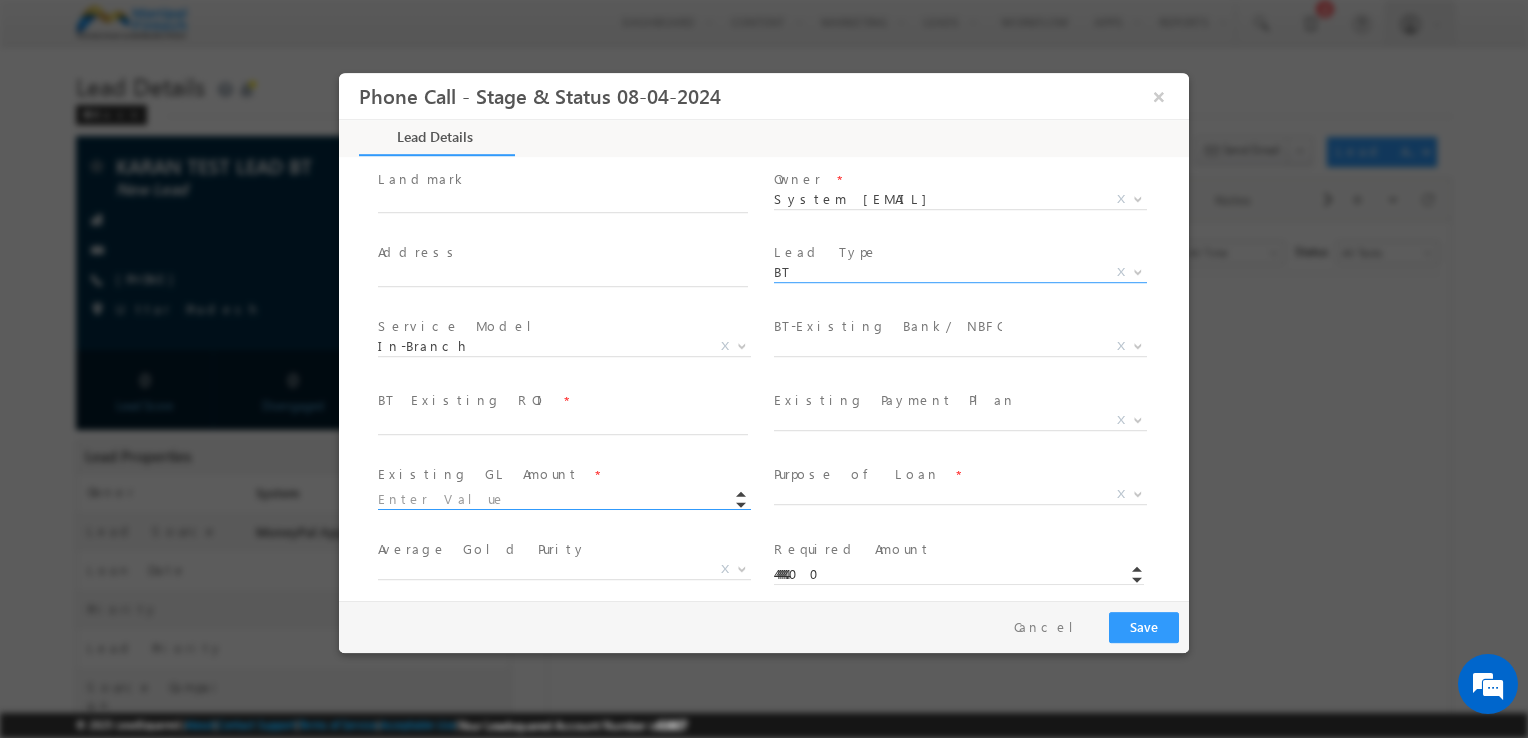scroll, scrollTop: 494, scrollLeft: 0, axis: vertical 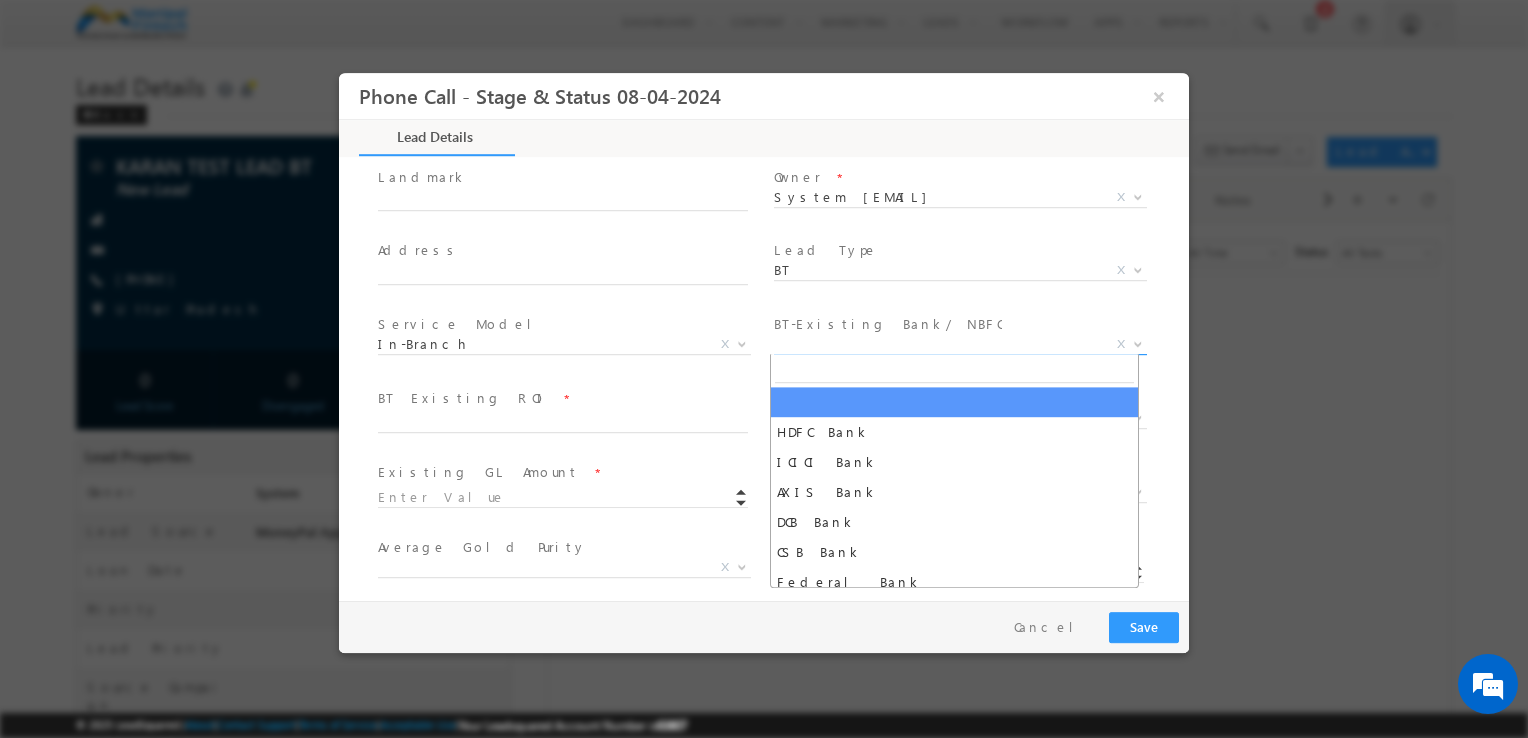 click on "X" at bounding box center (960, 345) 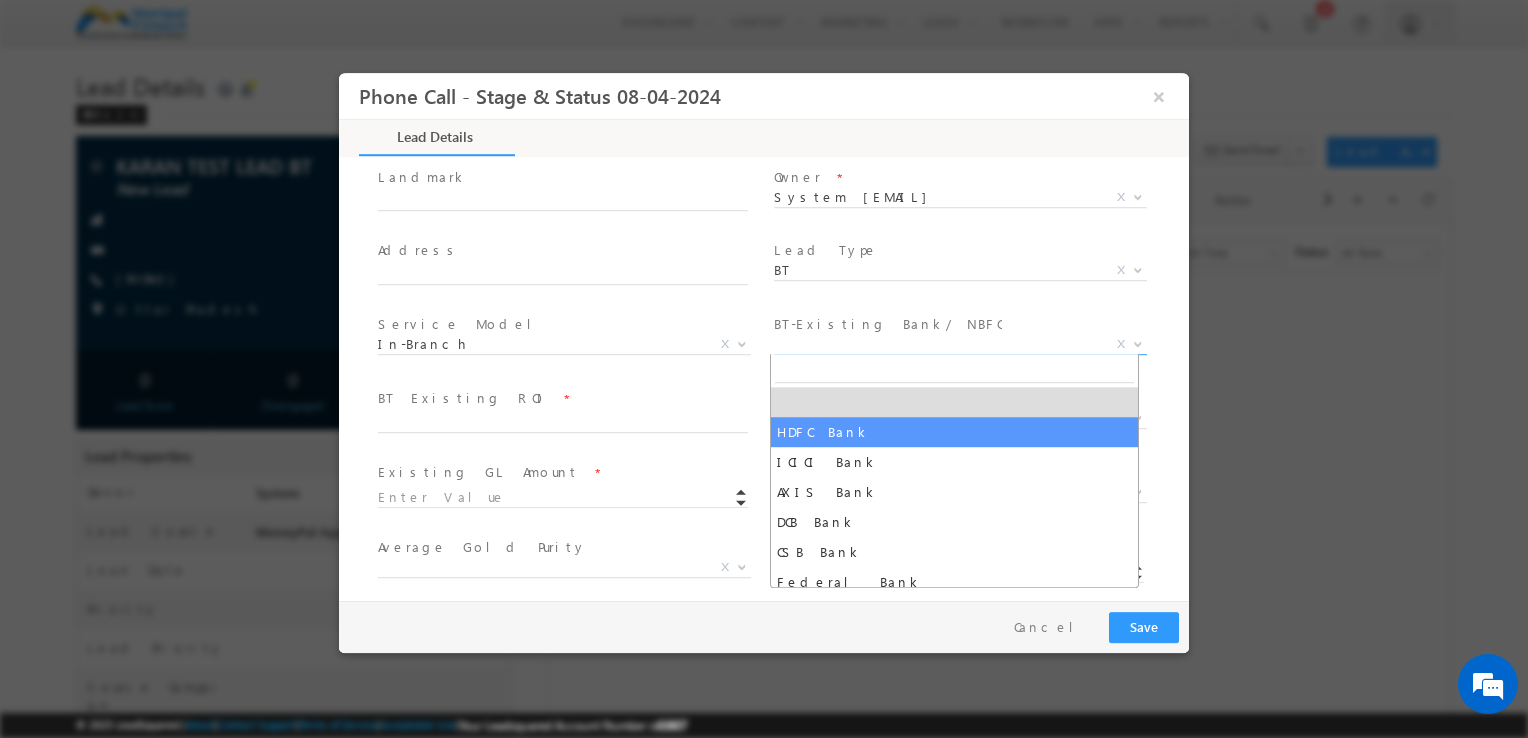 select on "HDFC Bank" 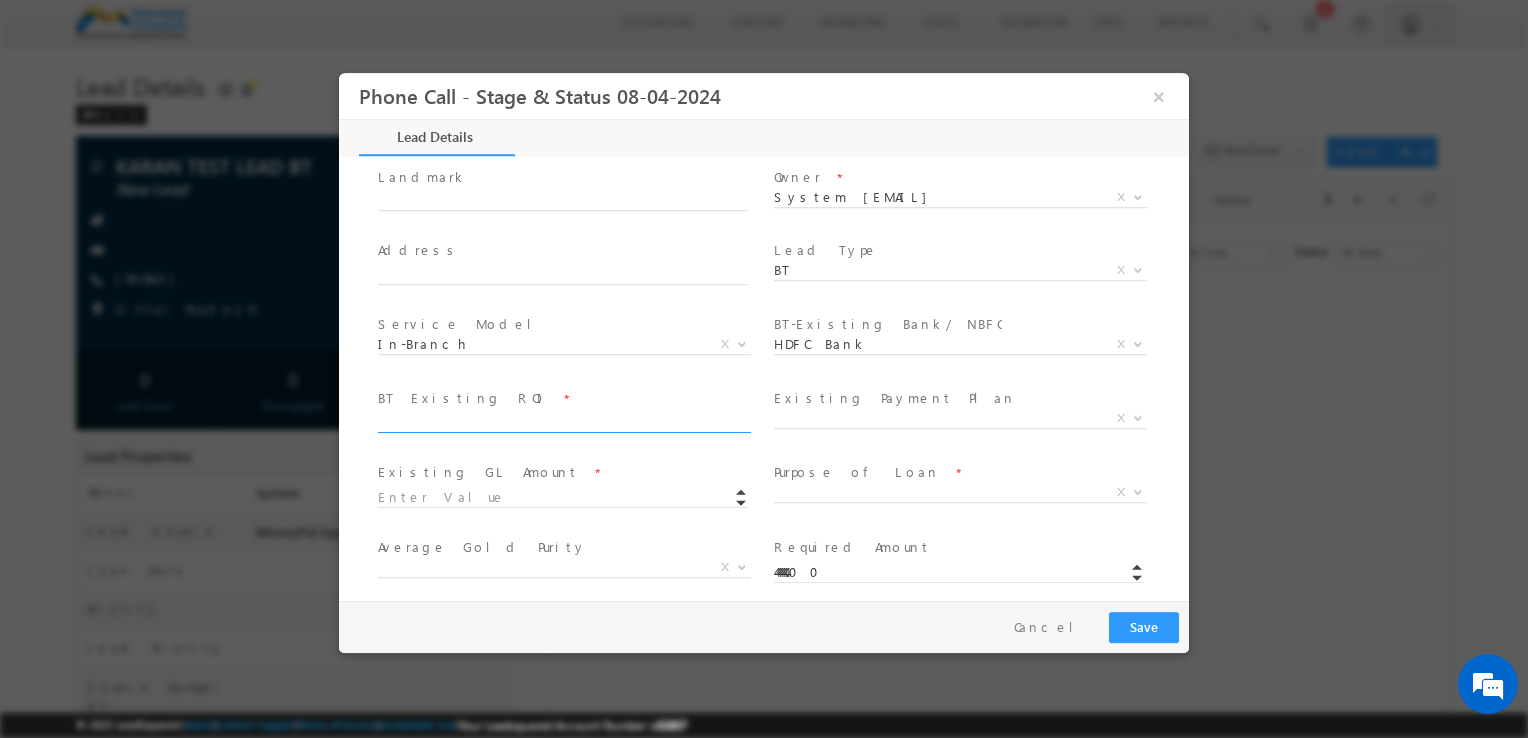 click at bounding box center (563, 423) 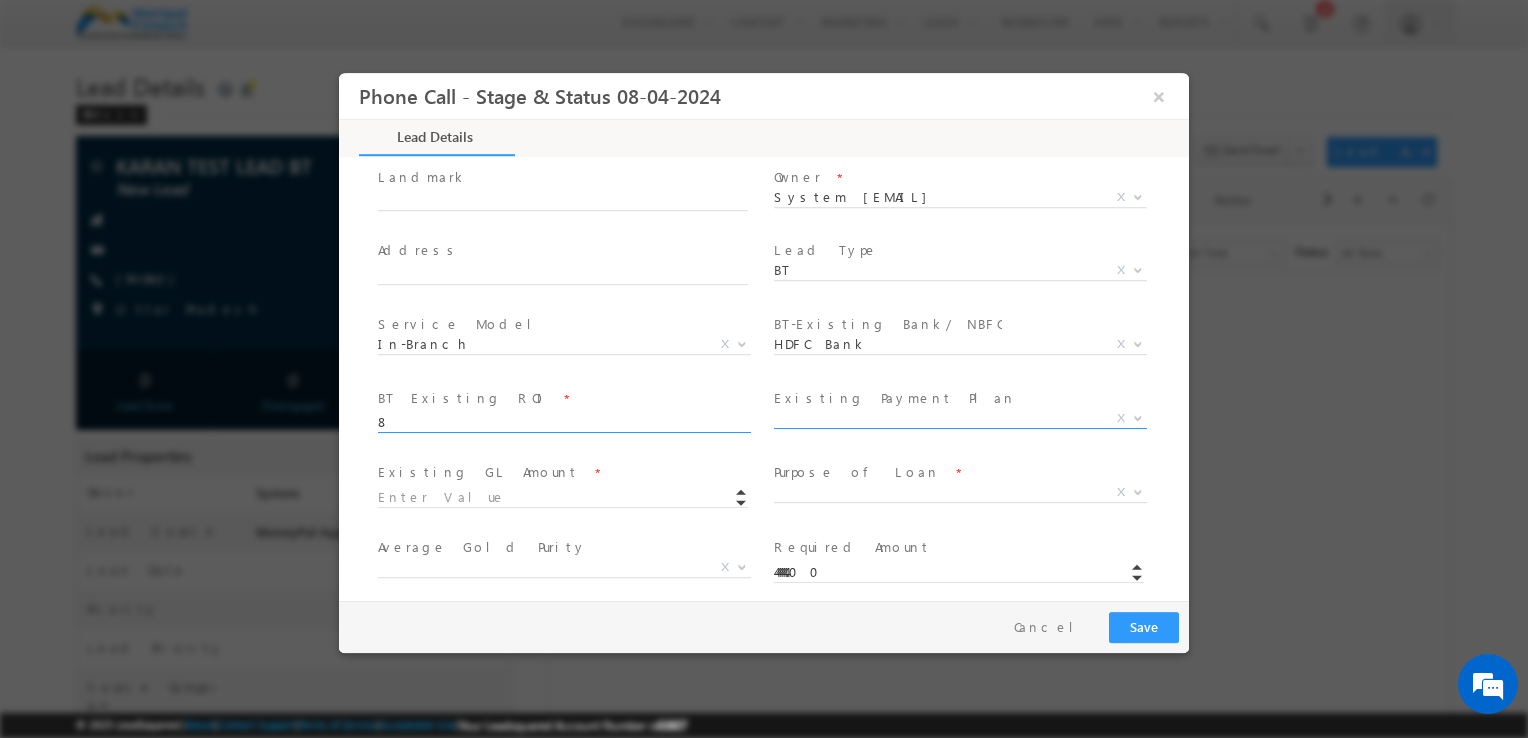 type on "8" 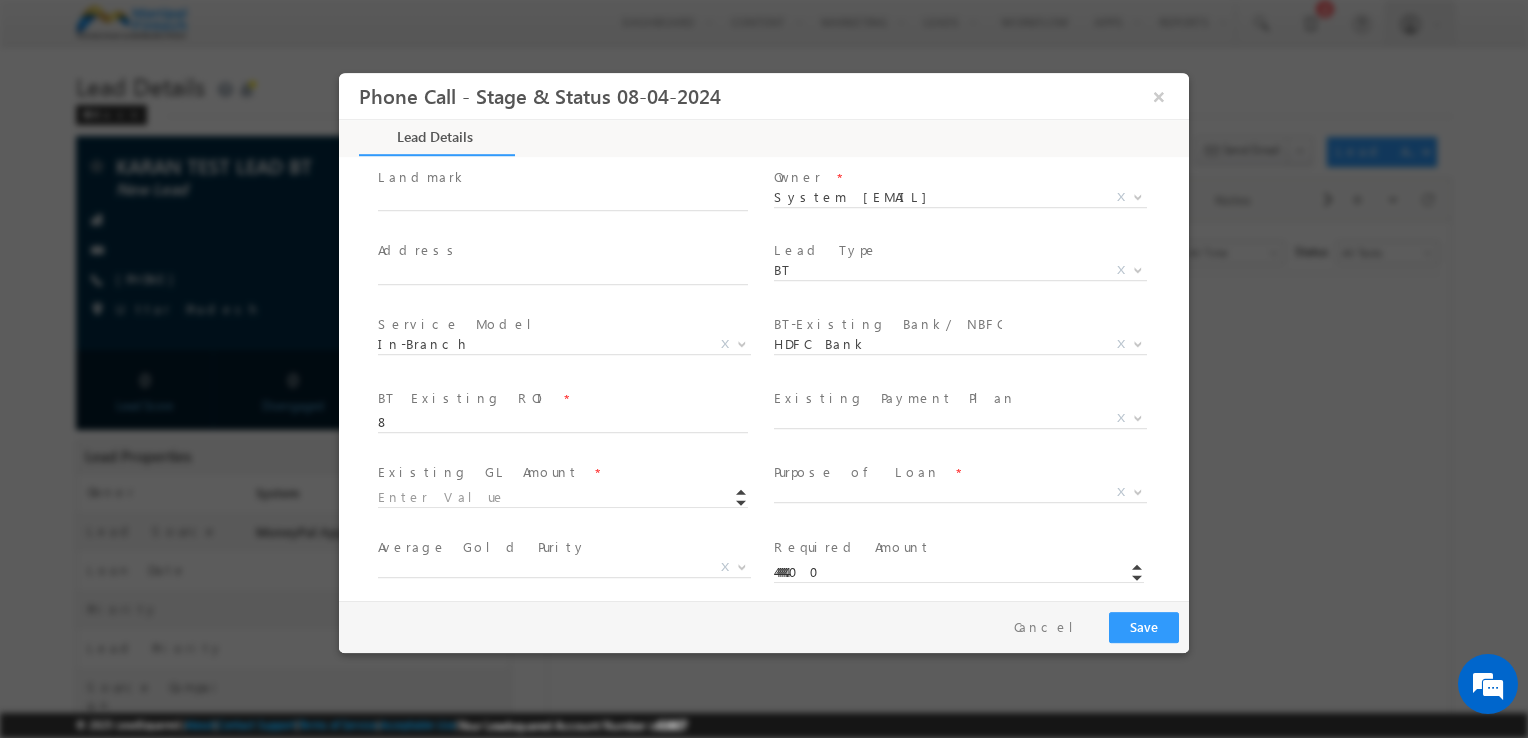 click on "Bullet
Monthly Interest
OD
X" at bounding box center (968, 422) 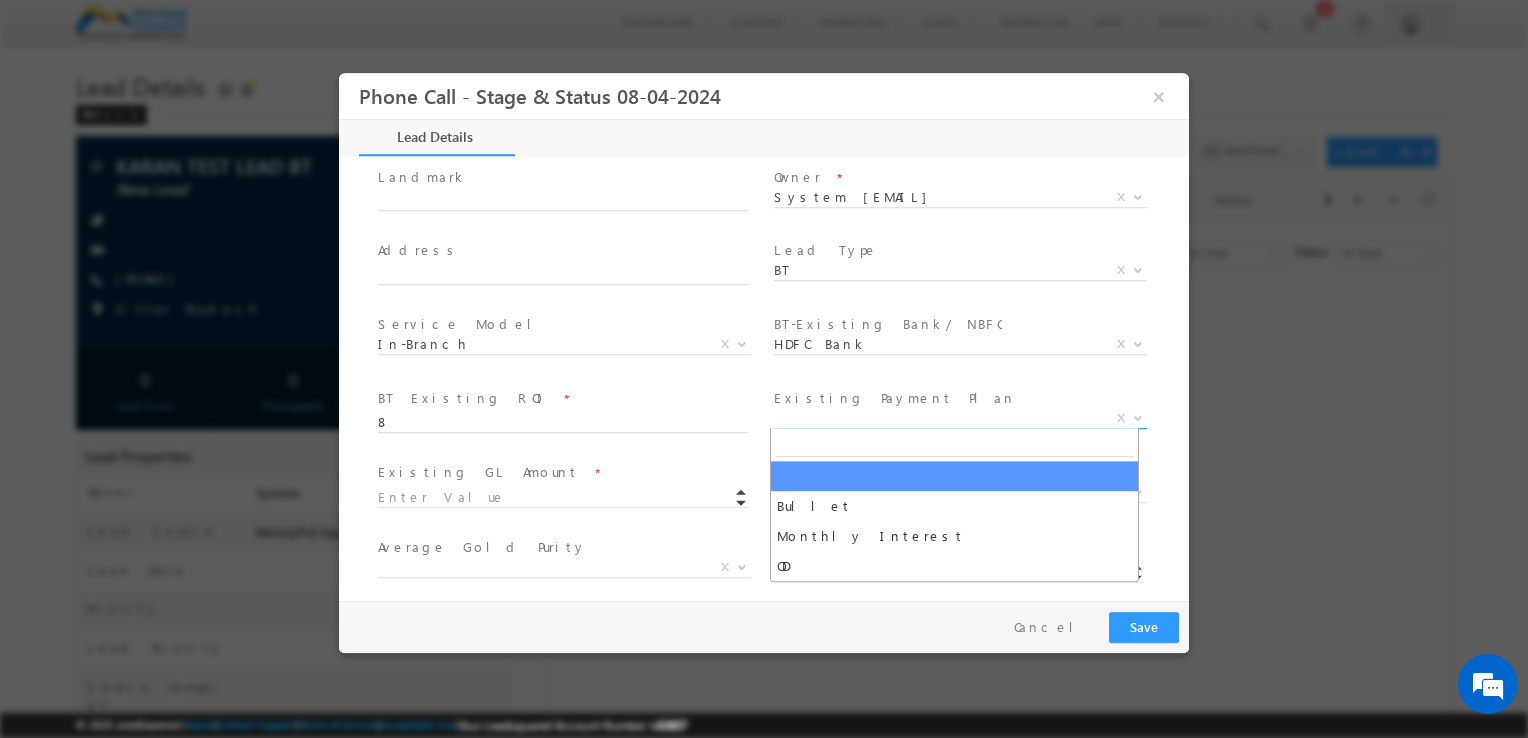 click on "X" at bounding box center [960, 419] 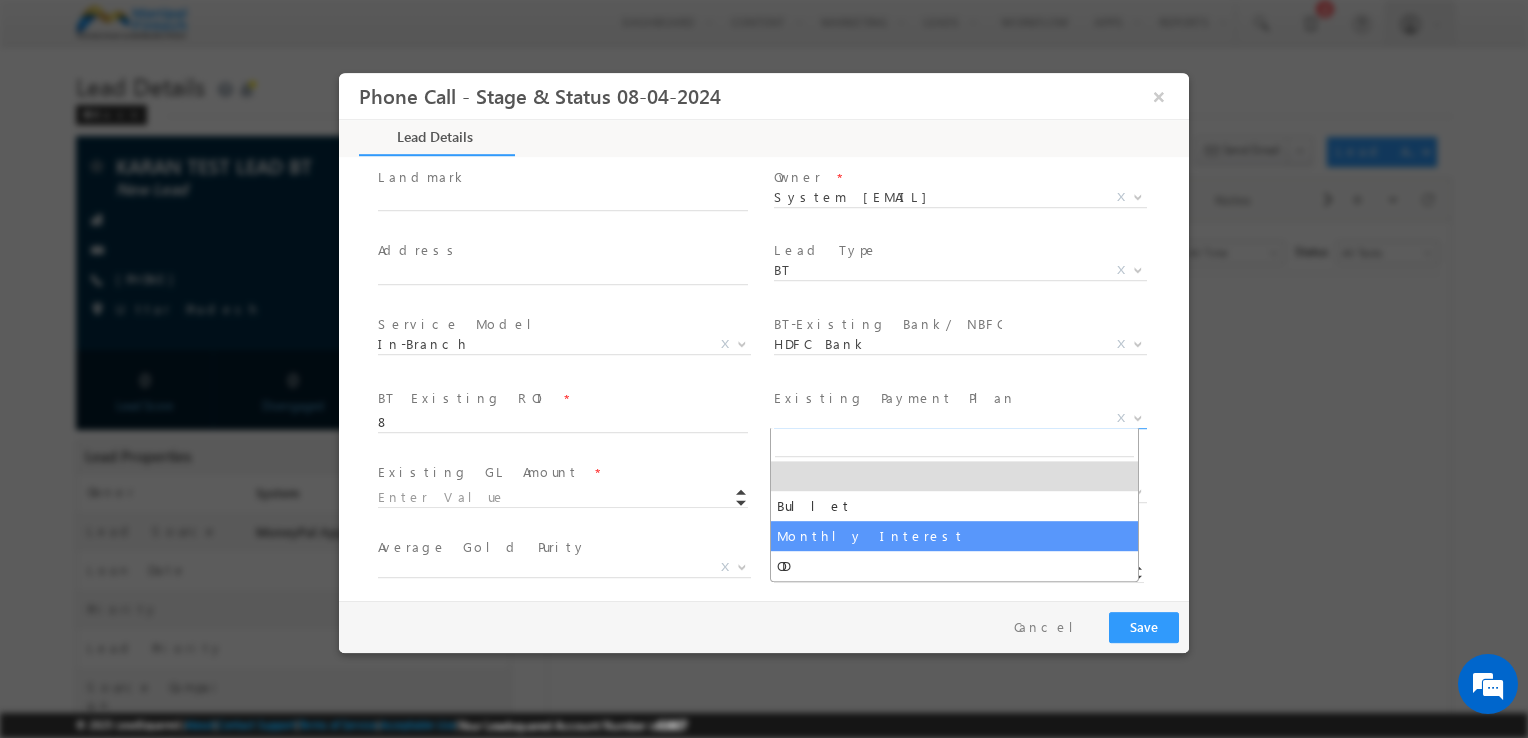select on "Monthly Interest" 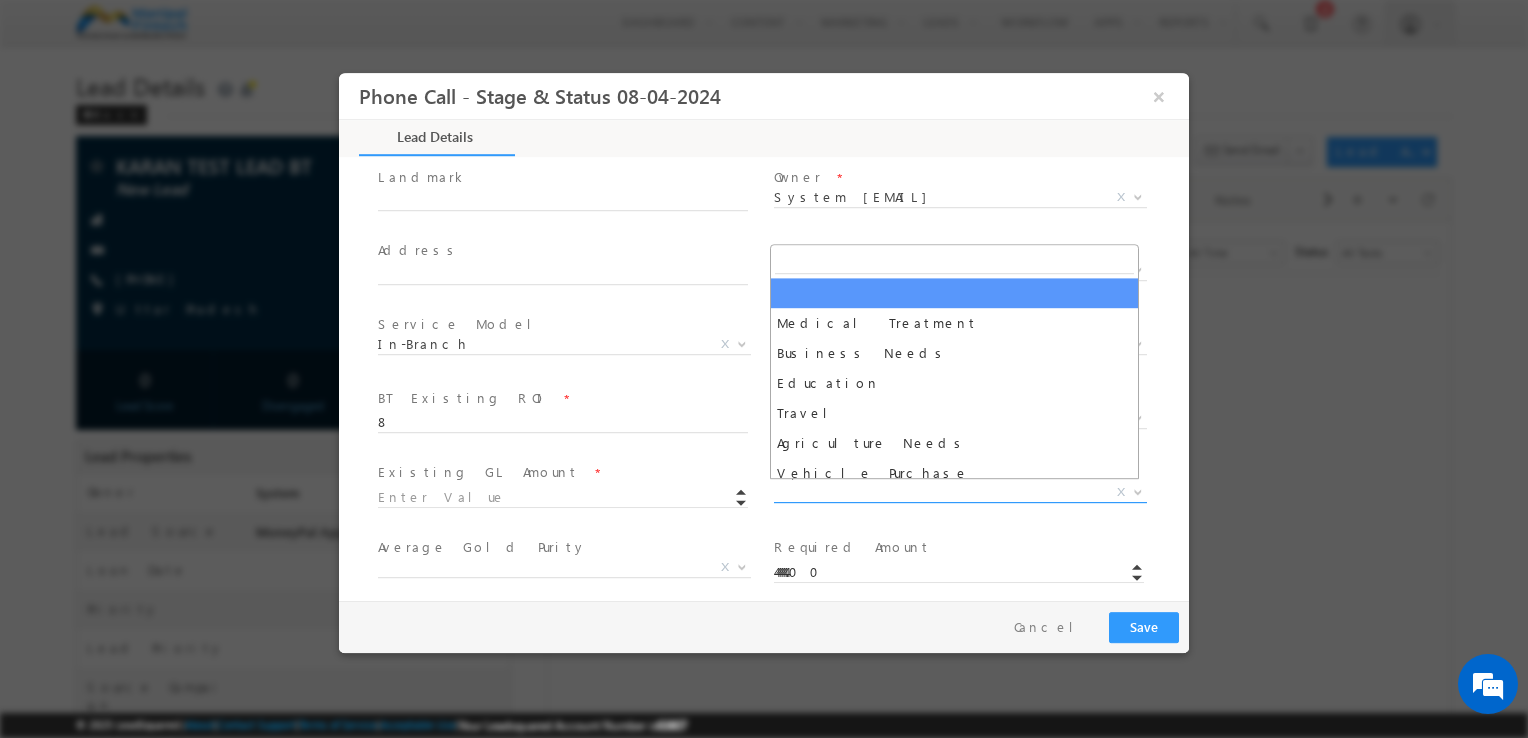 click on "X" at bounding box center [960, 493] 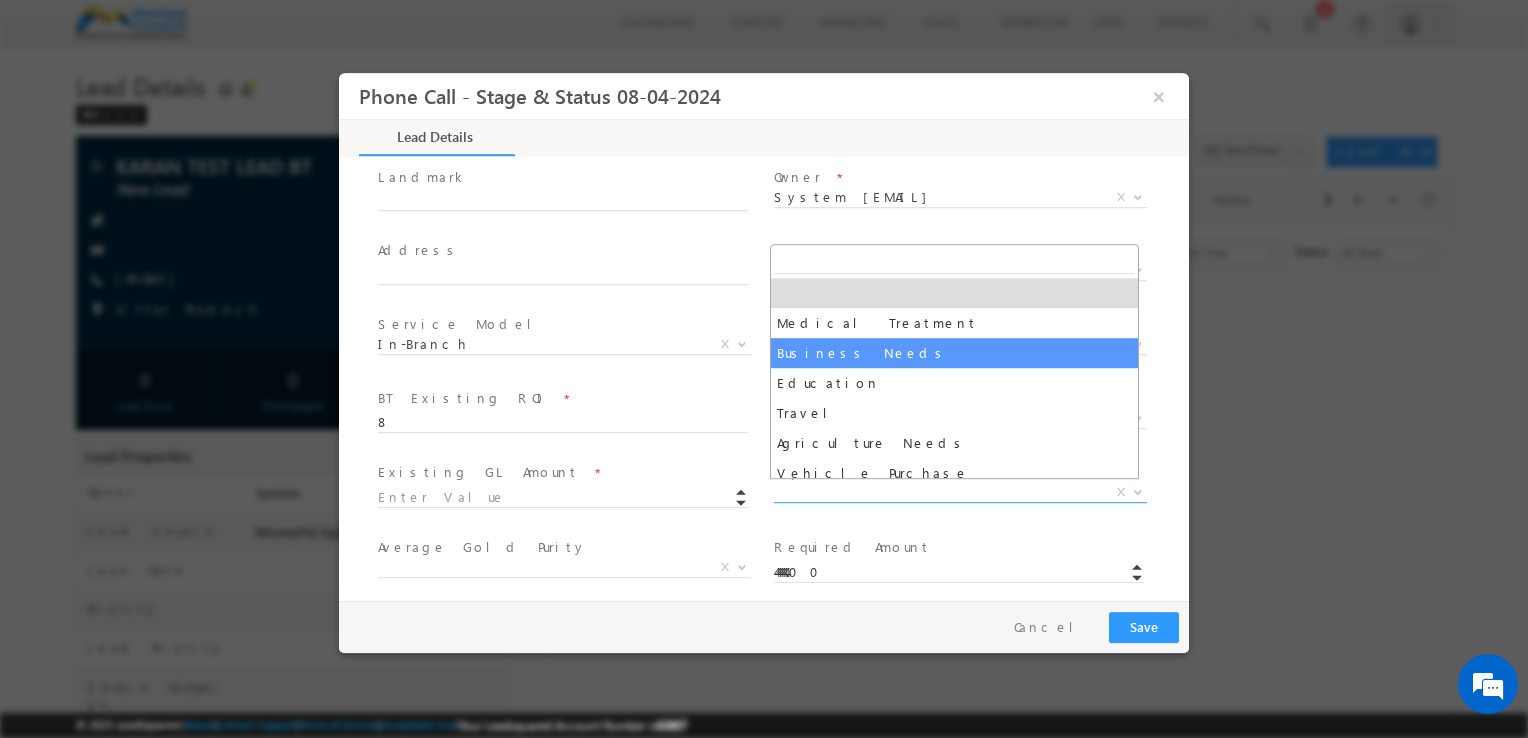 select on "Business Needs" 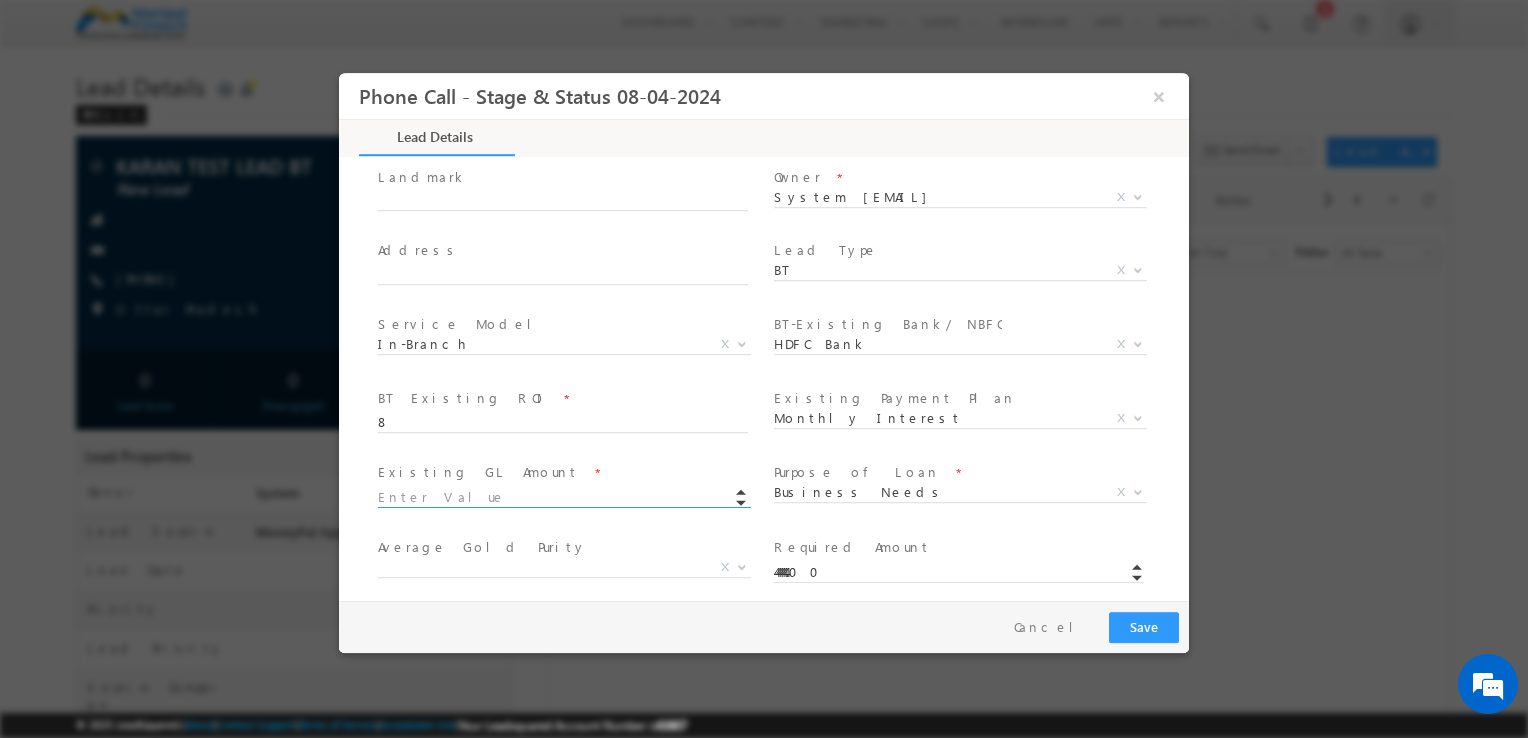 click at bounding box center (563, 498) 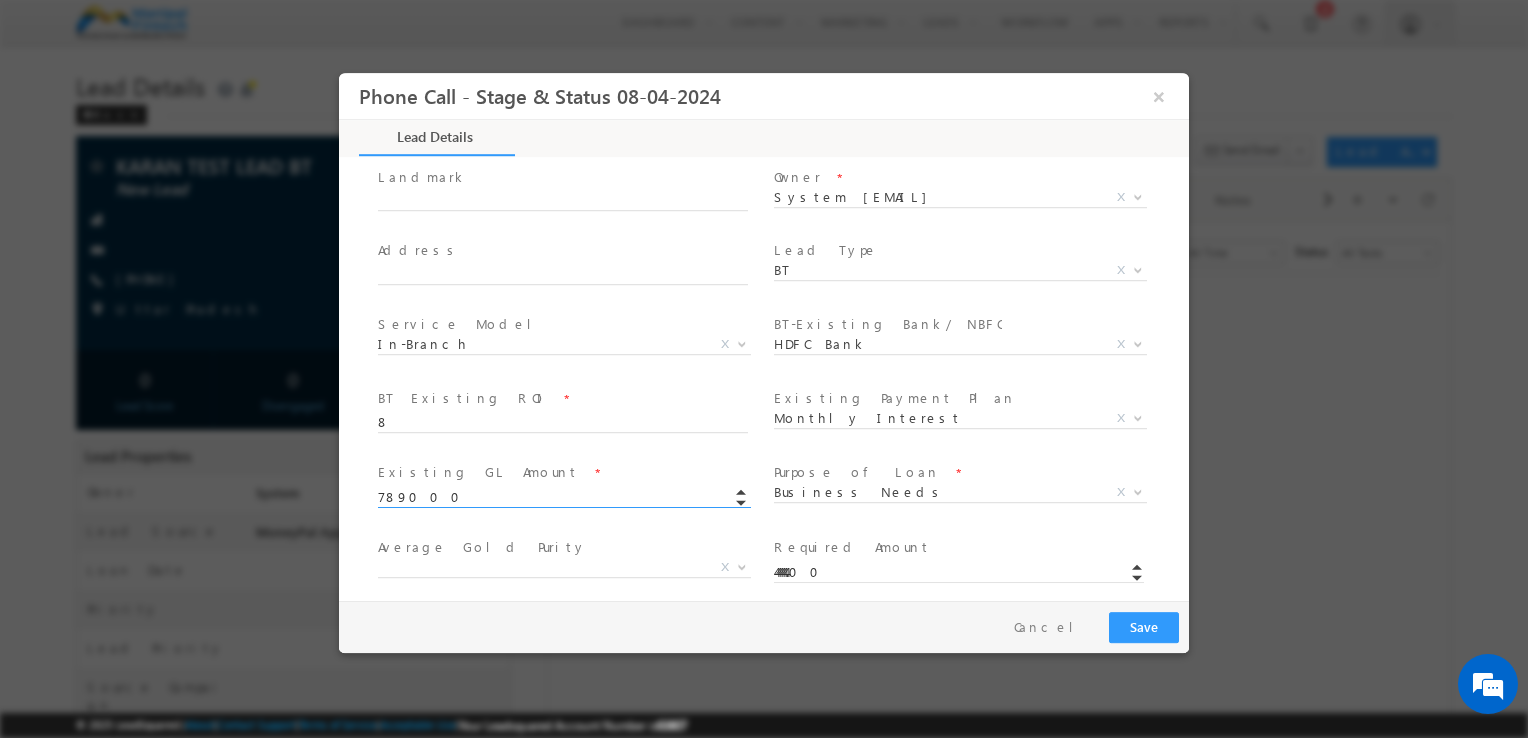 type on "789000.00" 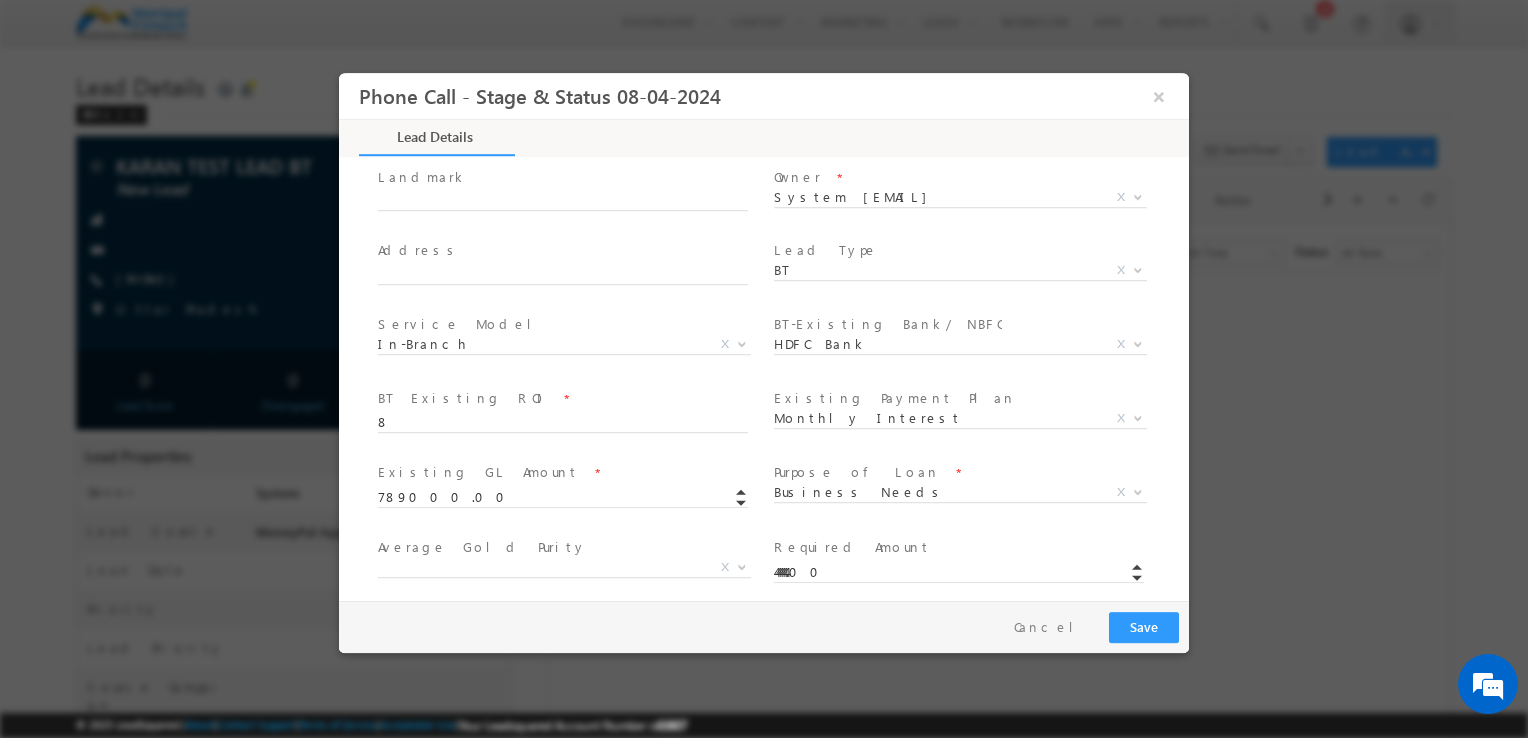 click on "Average Gold Purity
*" at bounding box center [562, 548] 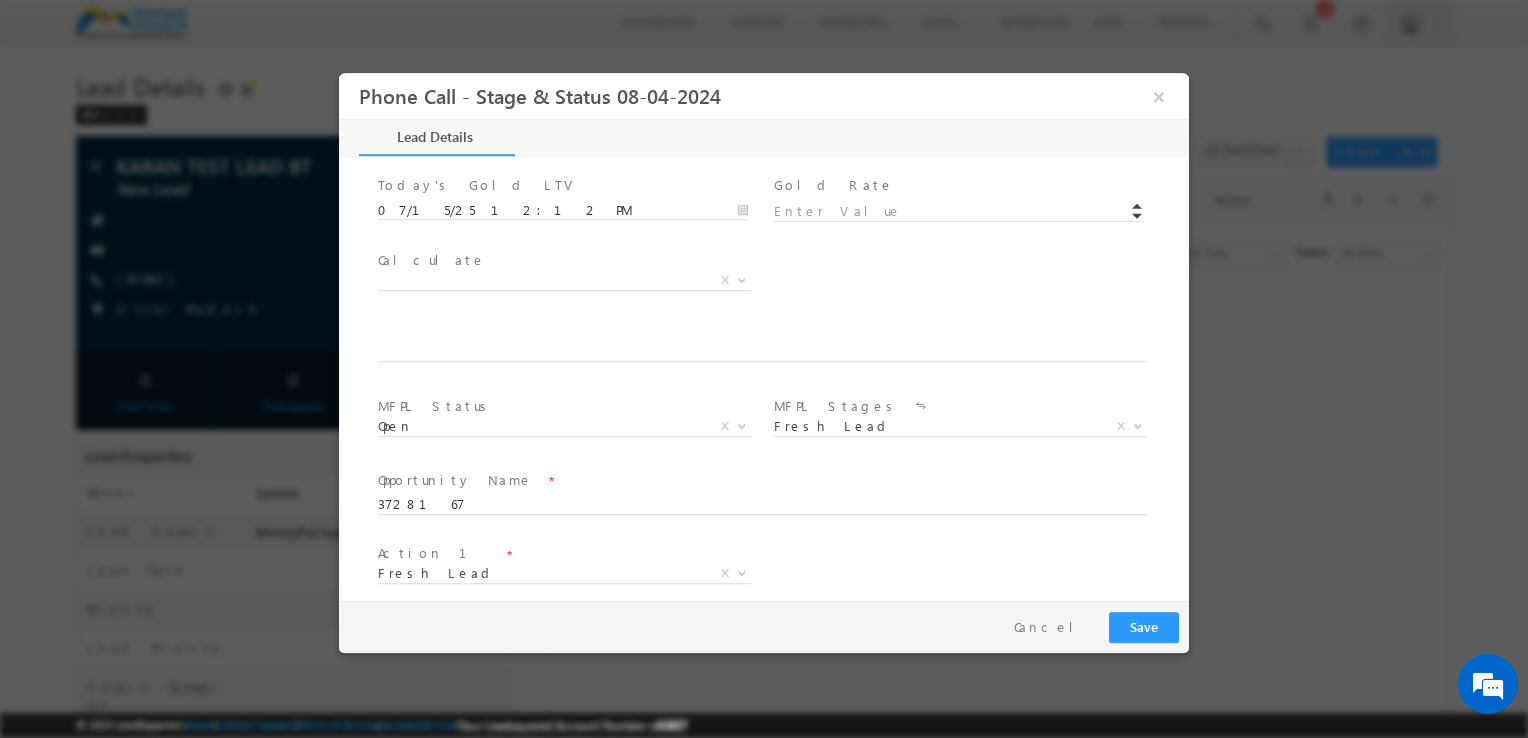 scroll, scrollTop: 1092, scrollLeft: 0, axis: vertical 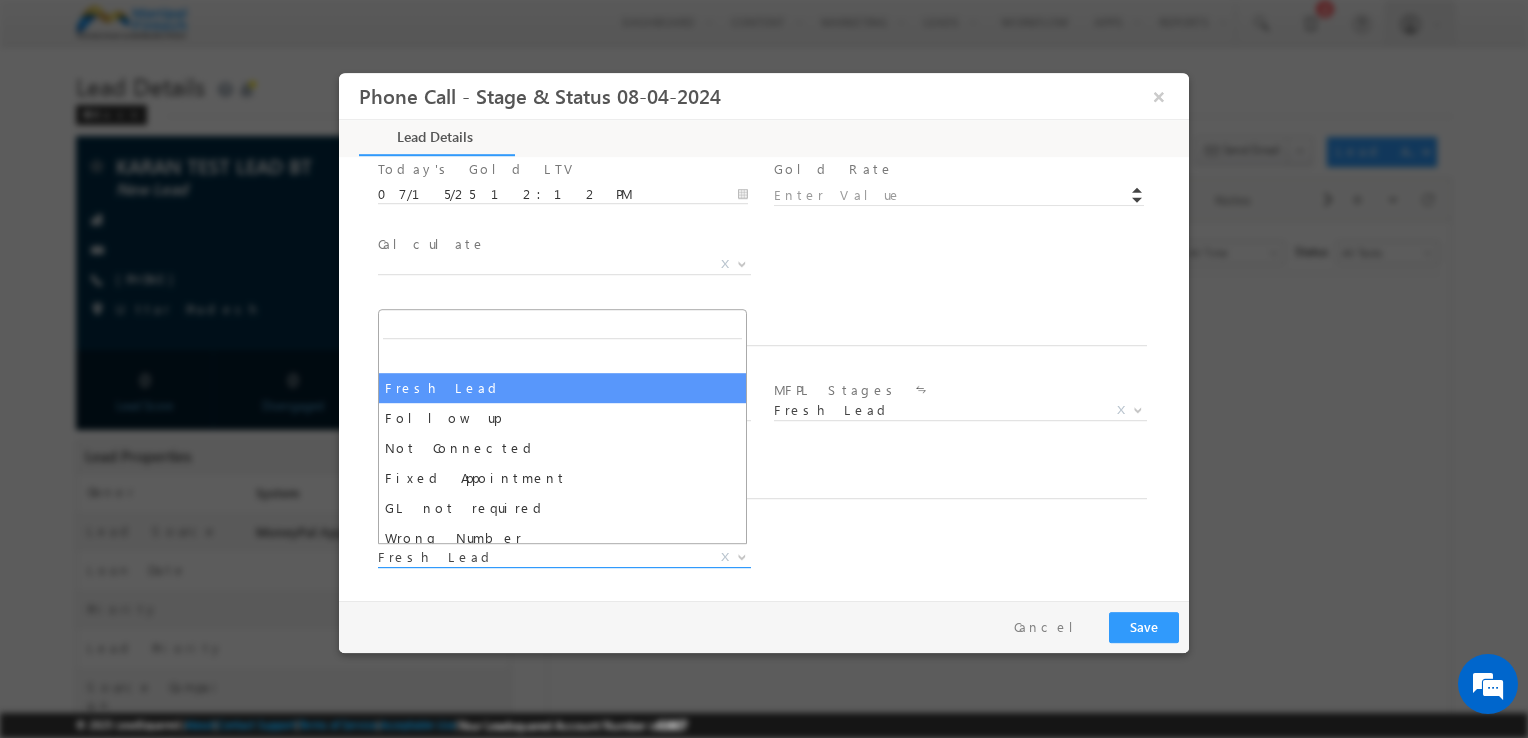 click on "Fresh Lead" at bounding box center (540, 557) 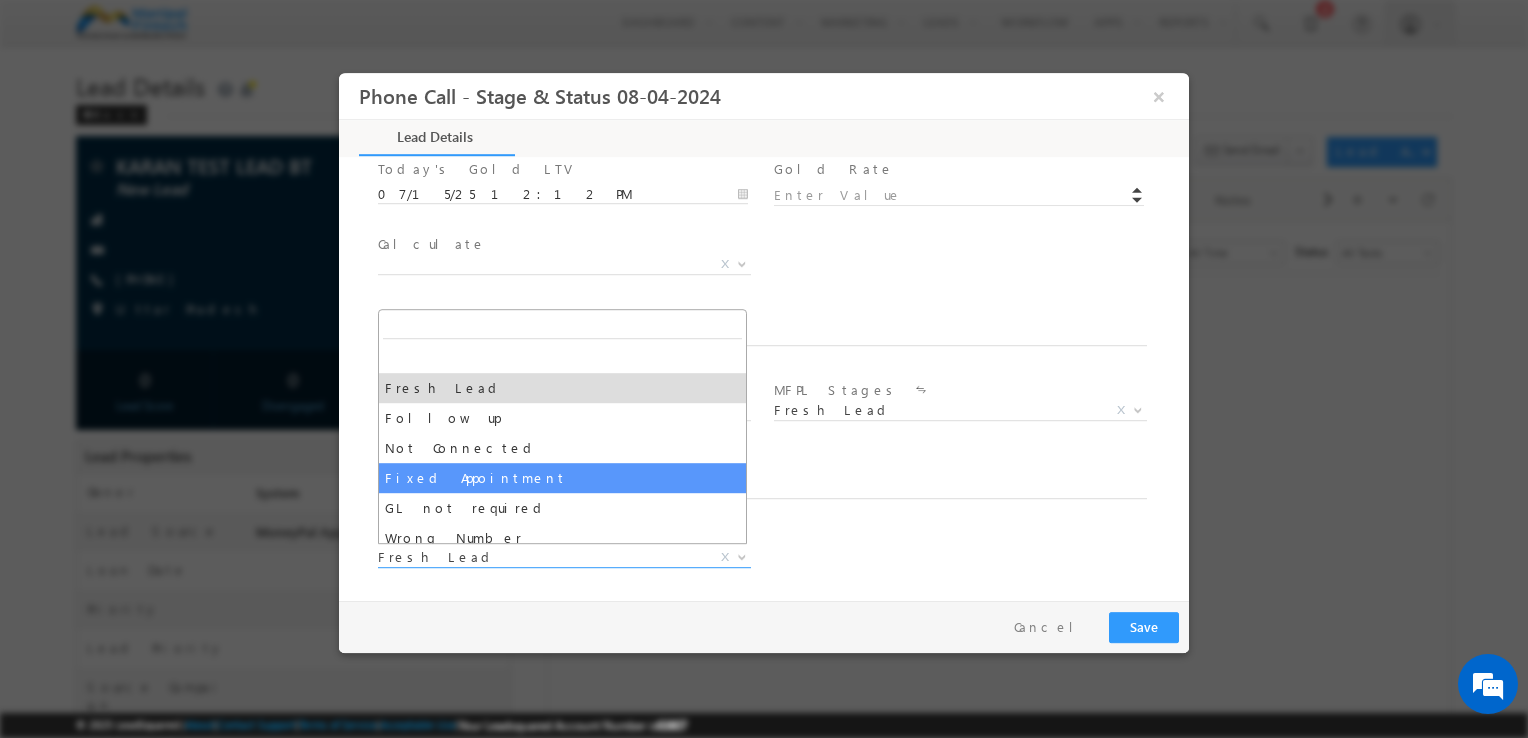 select on "Fixed Appointment" 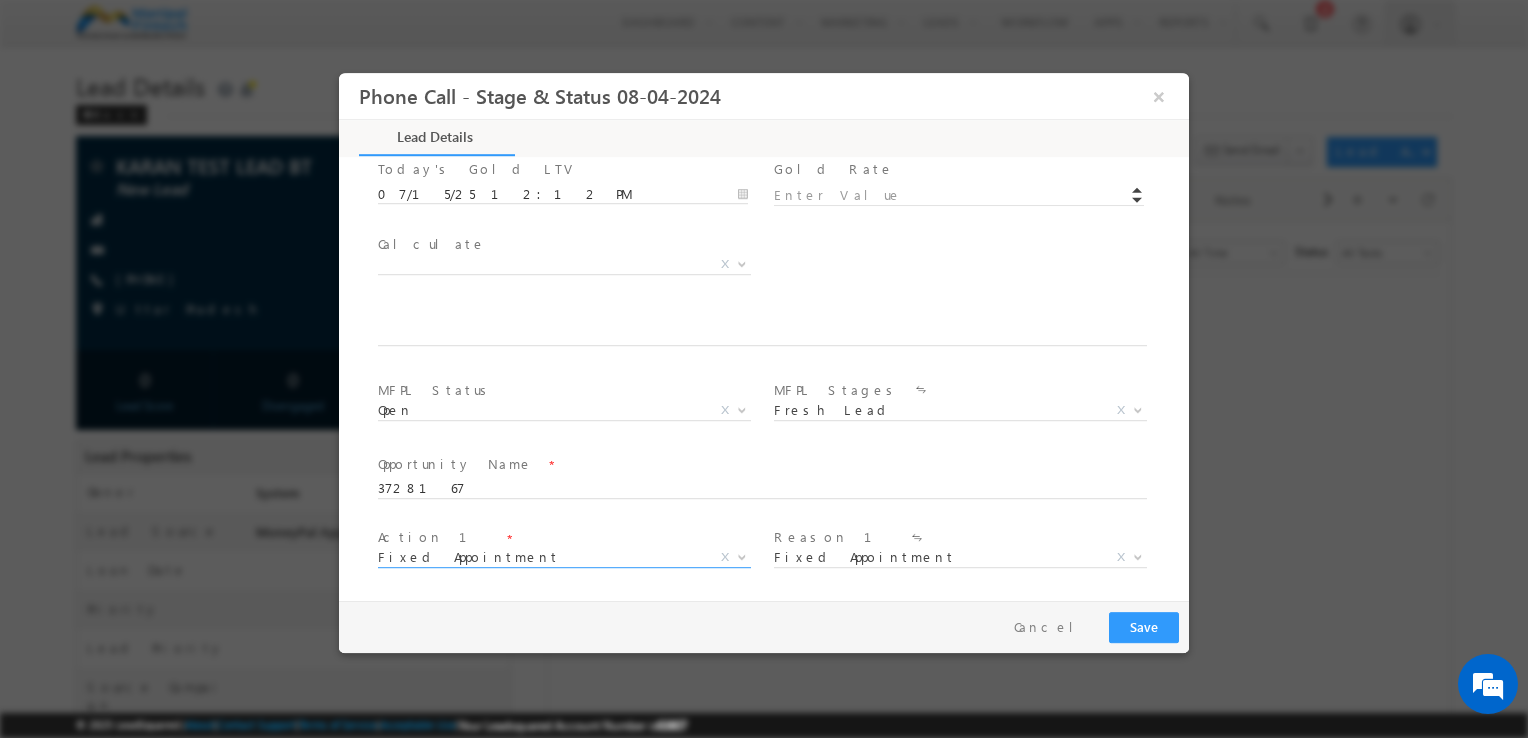 scroll, scrollTop: 1240, scrollLeft: 0, axis: vertical 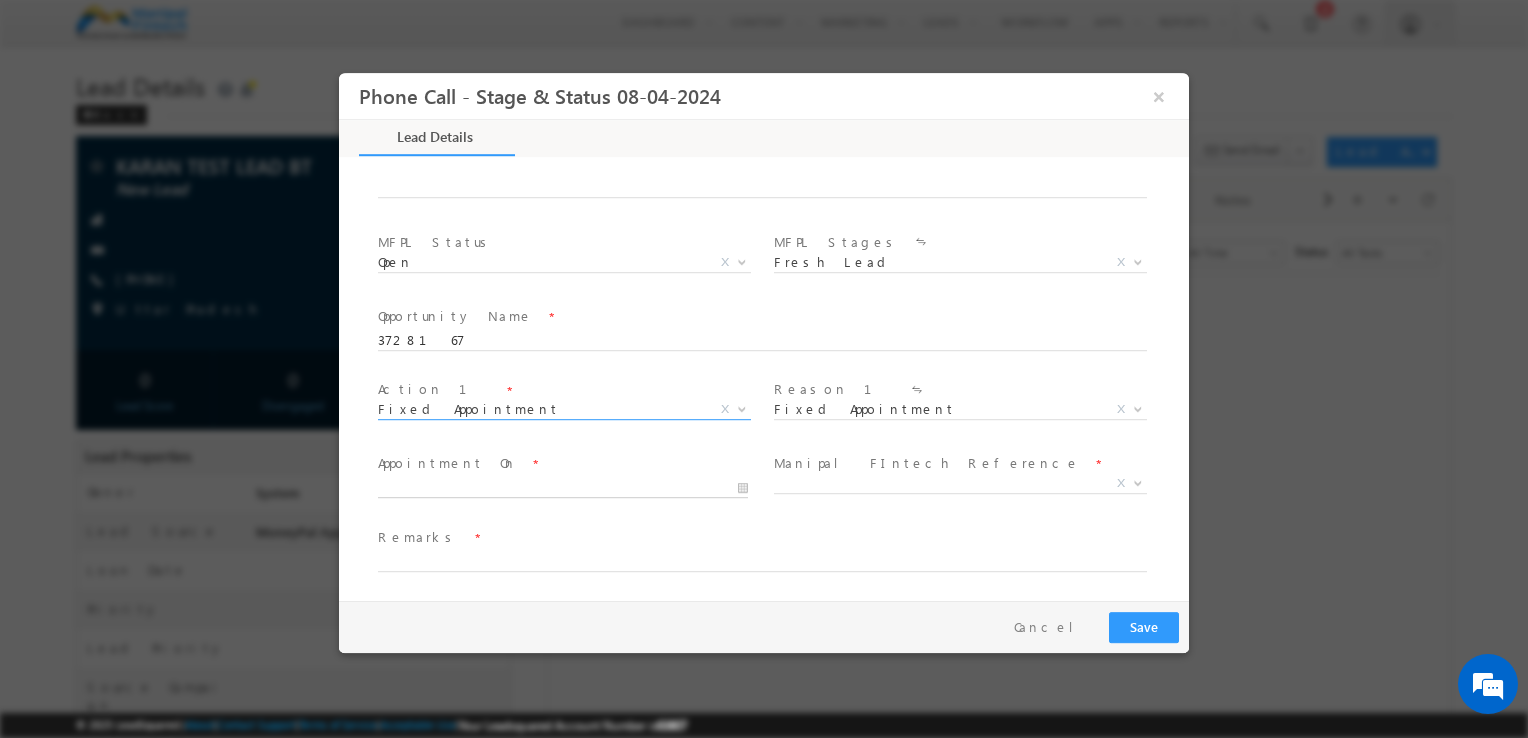 type on "[MM]/[DD]/[YY] [H]:[MM] [AM/PM]" 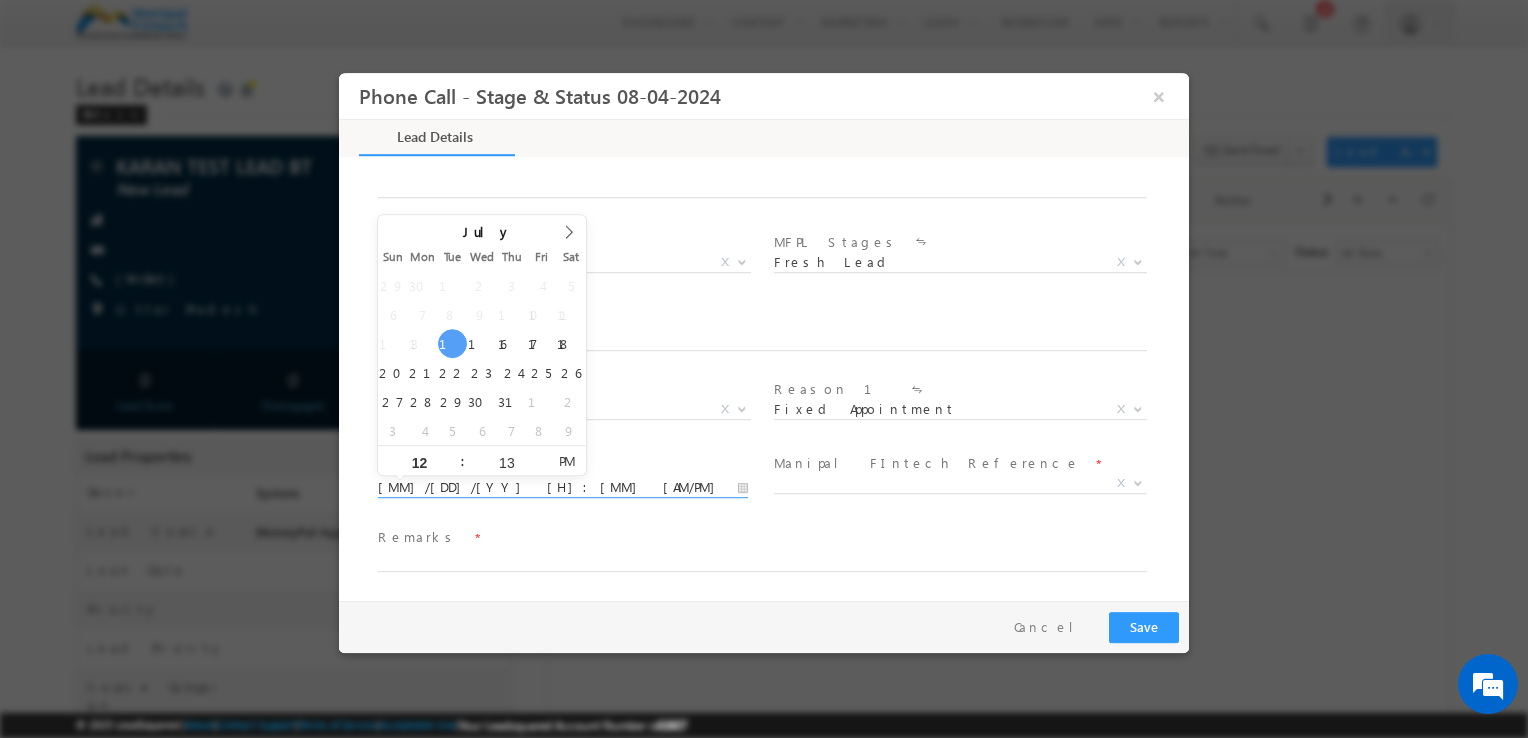 click on "[MM]/[DD]/[YY] [H]:[MM] [AM/PM]" at bounding box center (563, 488) 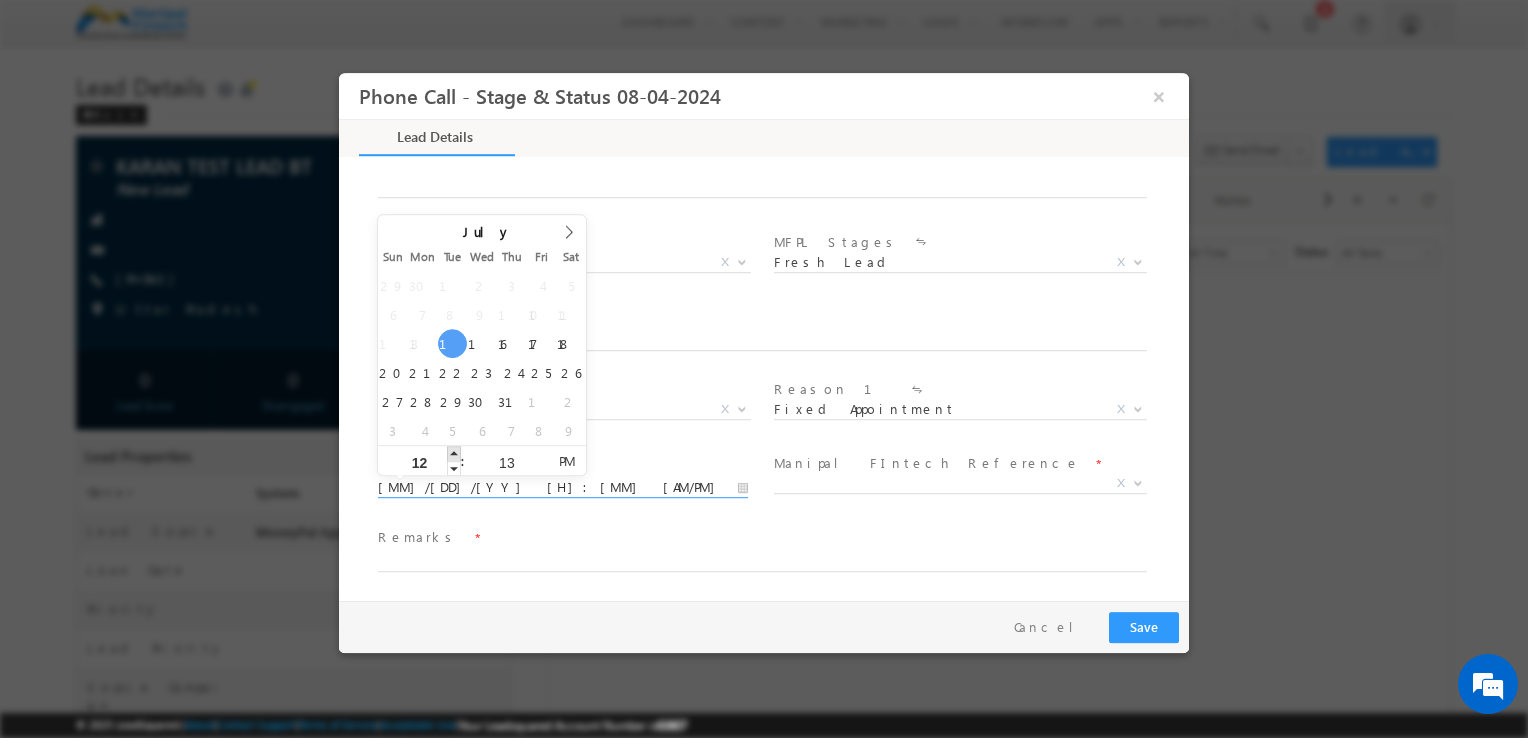 type on "[MM]/[DD]/[YY] [H]:[MM] [AM/PM]" 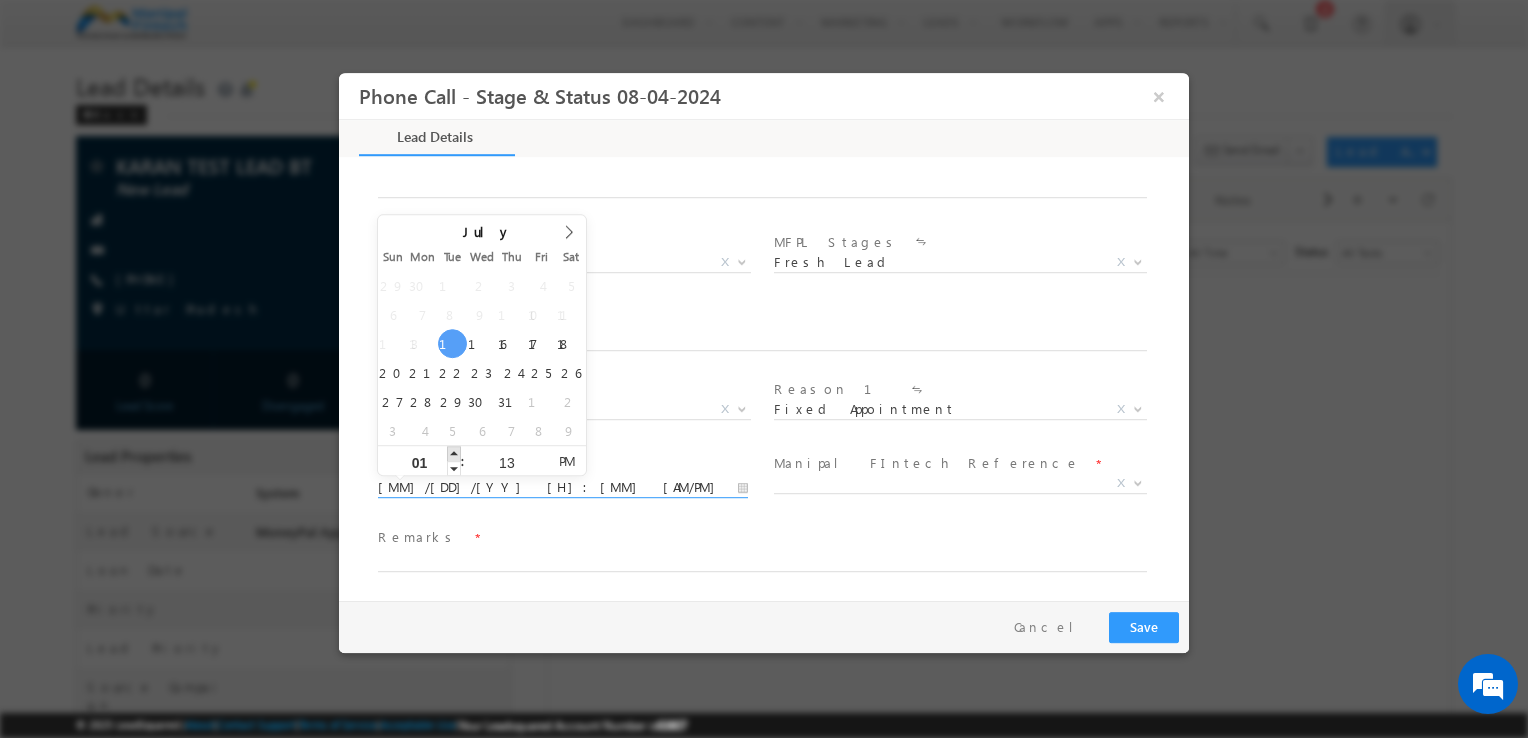 click at bounding box center [454, 453] 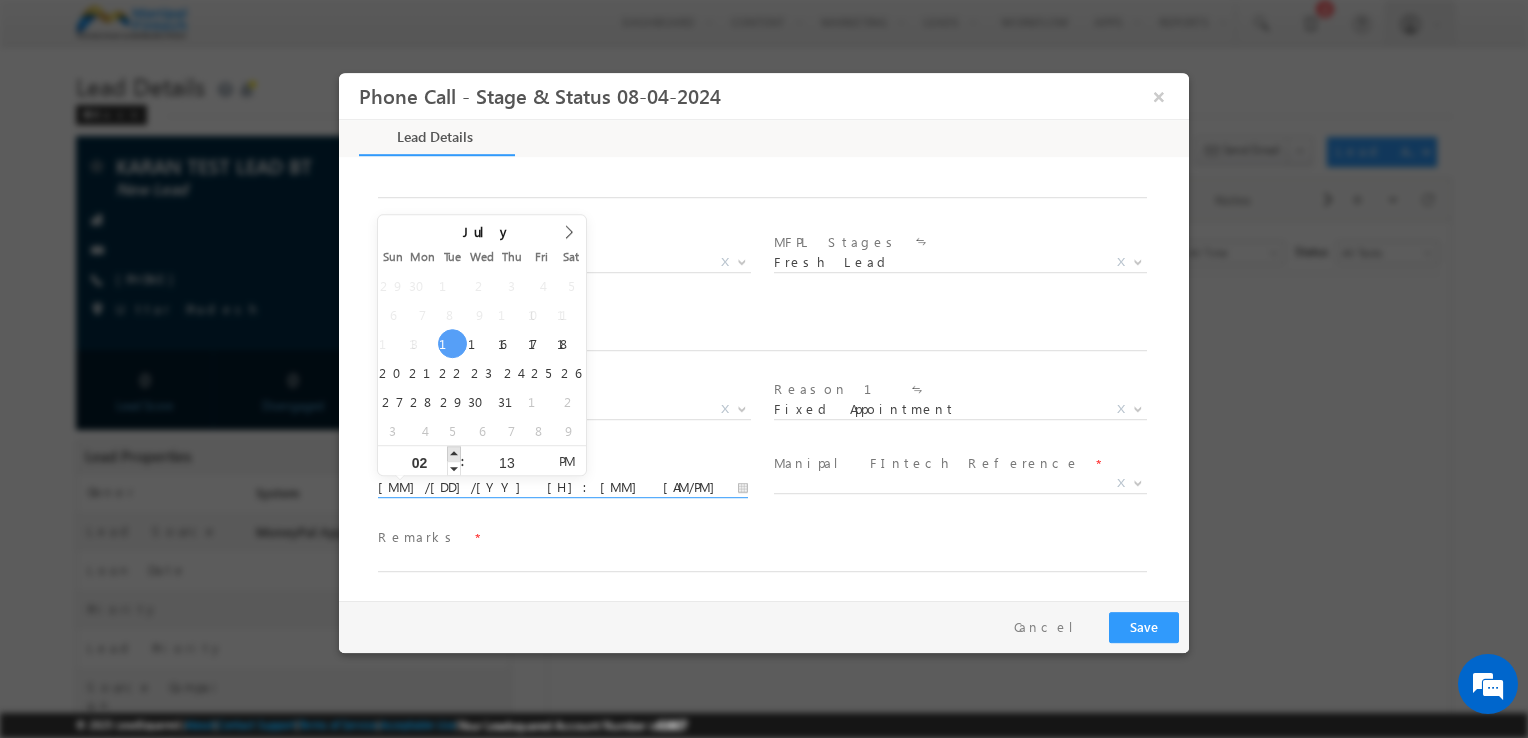 click at bounding box center [454, 453] 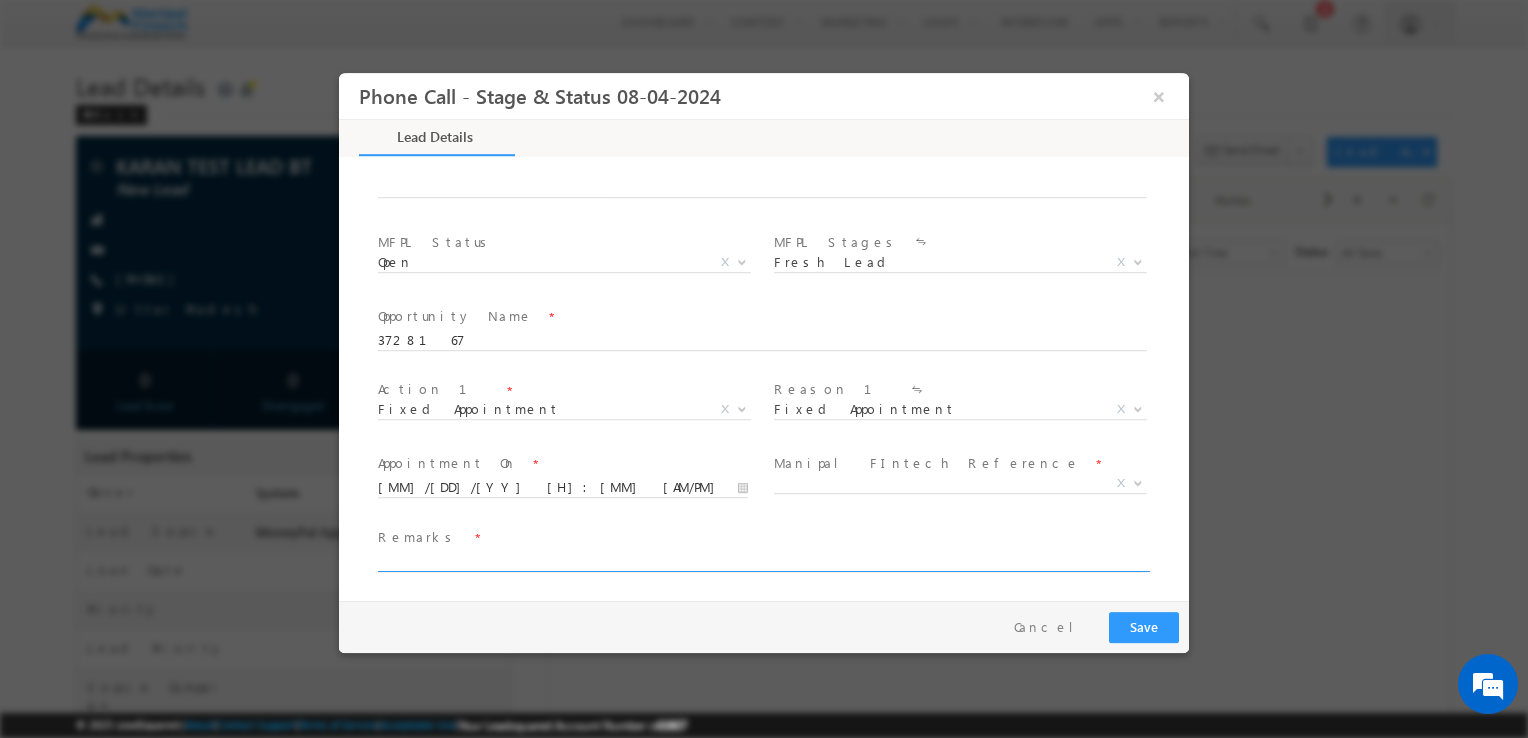 click at bounding box center [762, 562] 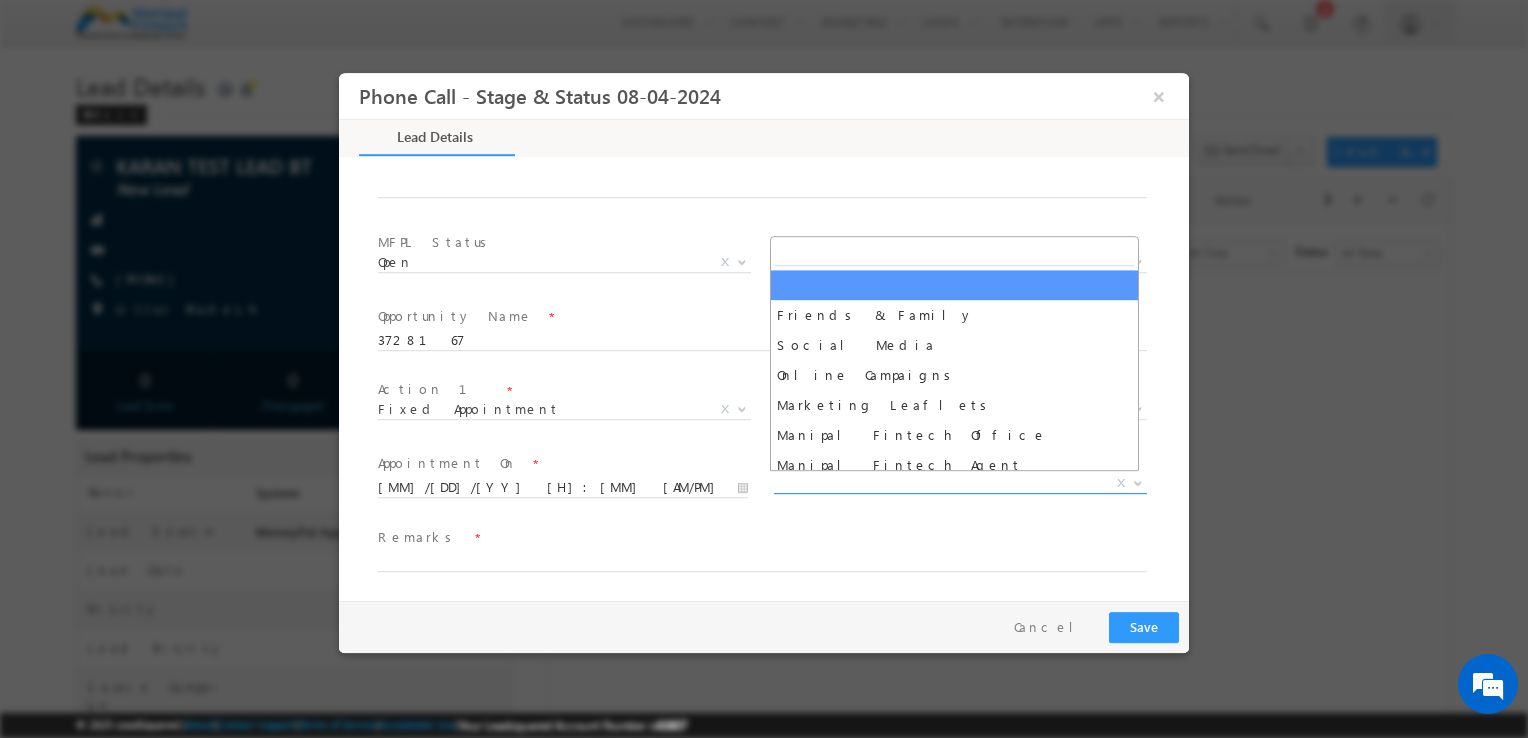 click on "X" at bounding box center [960, 484] 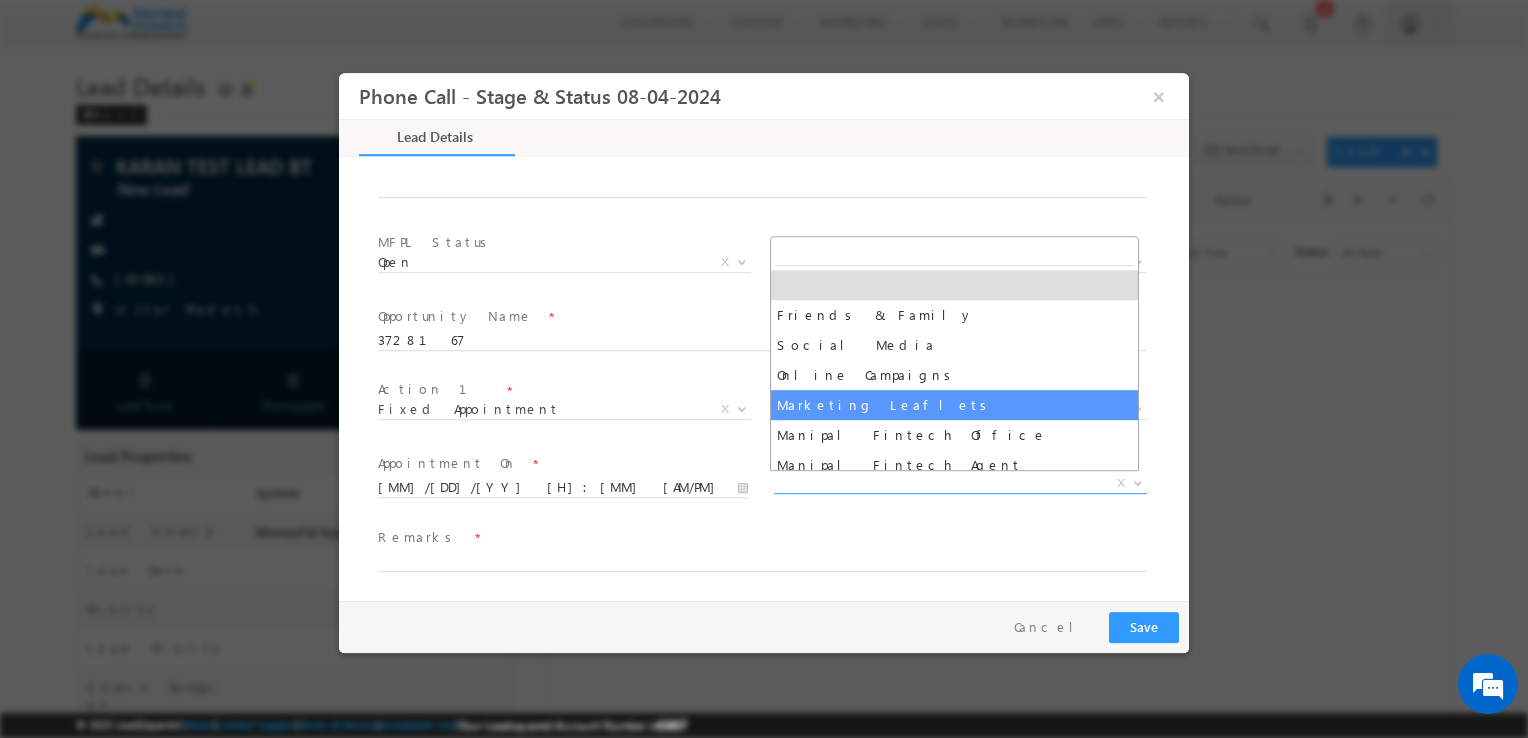 select on "Marketing Leaflets" 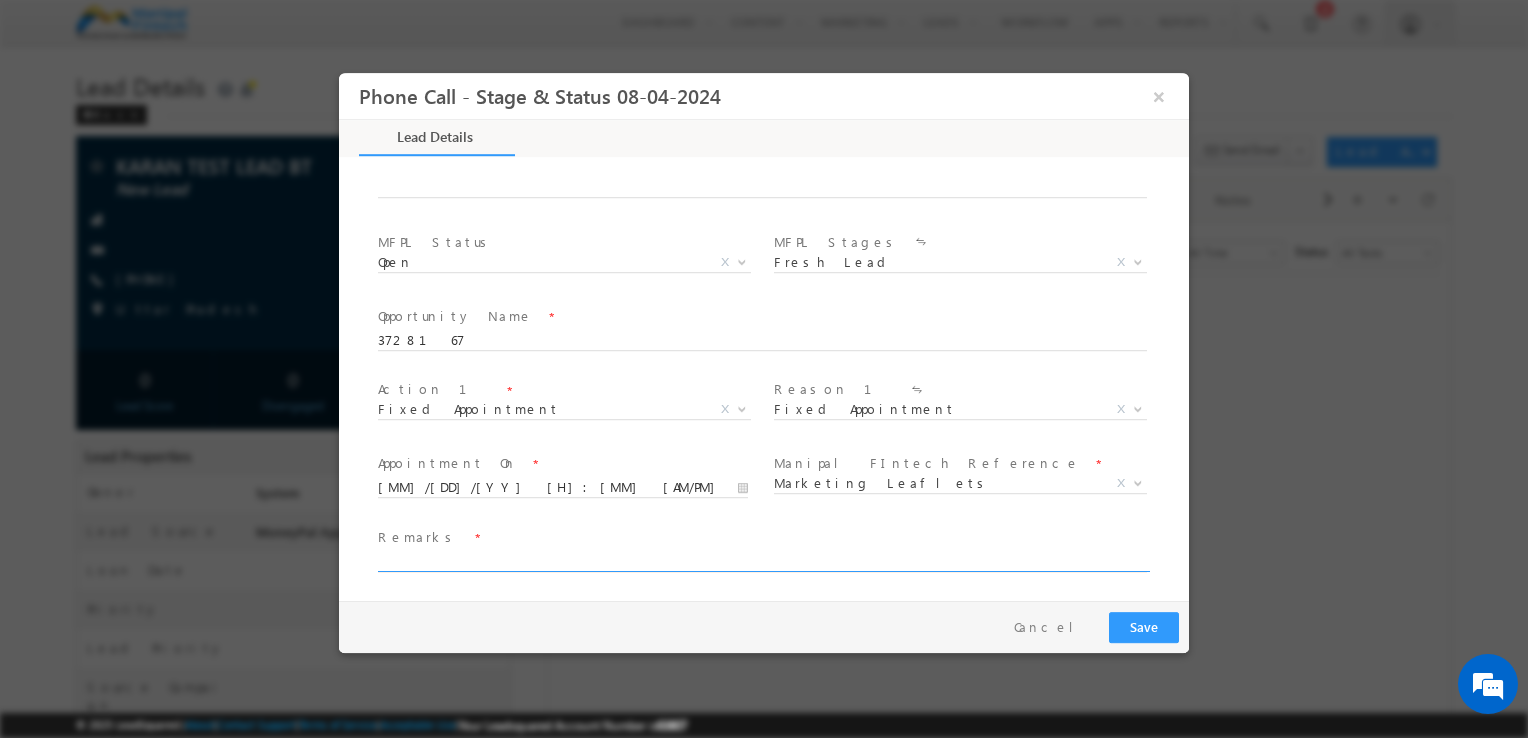 click at bounding box center (762, 562) 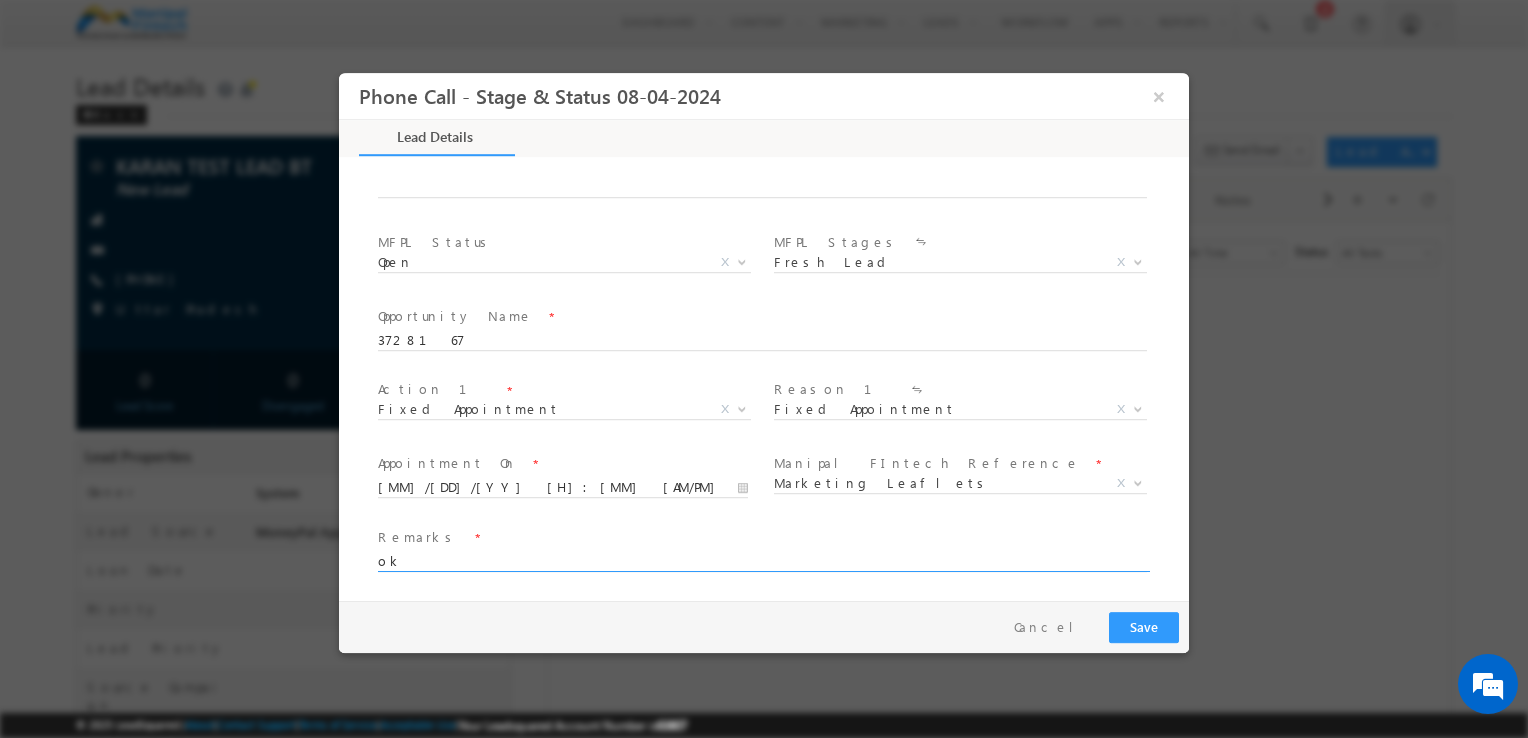 type on "ok" 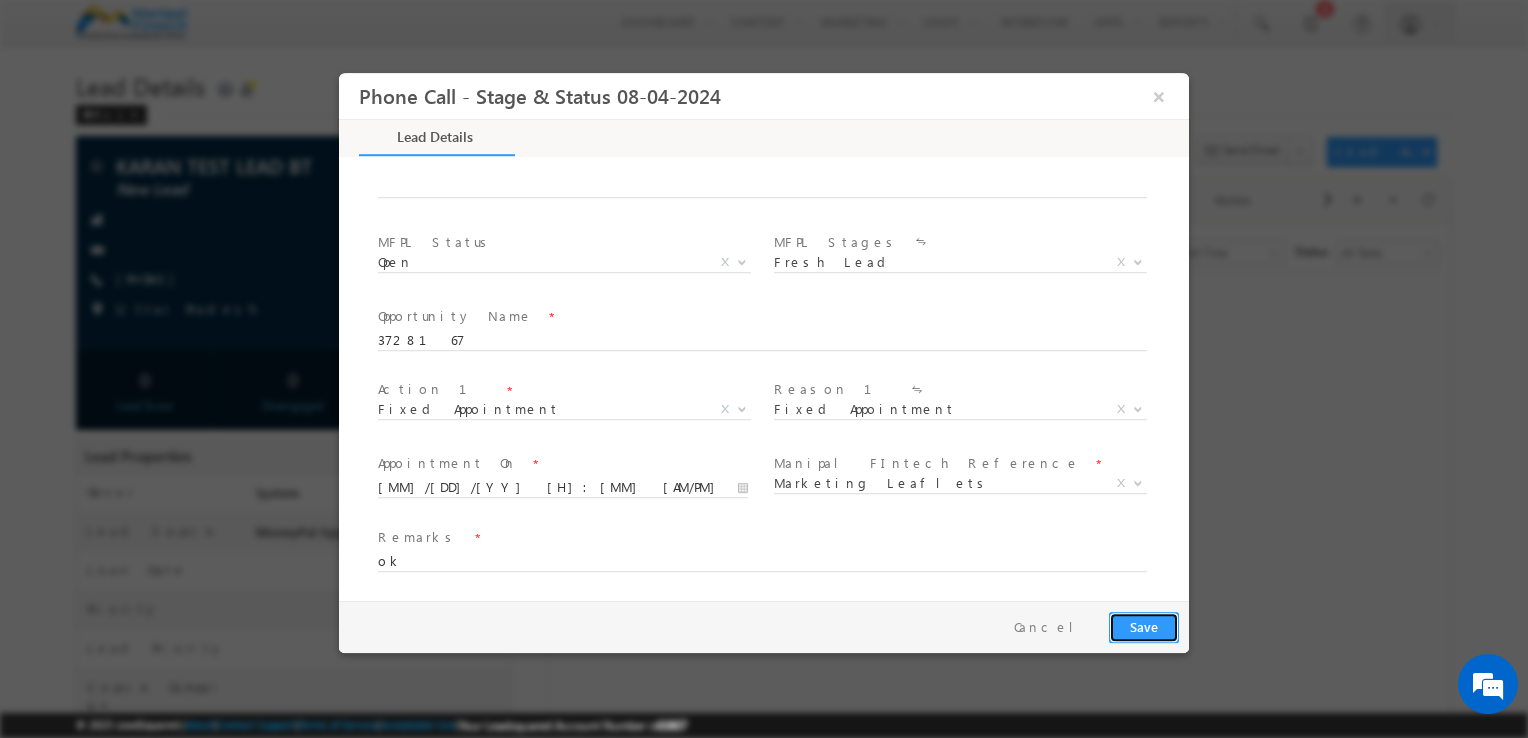 click on "Save" at bounding box center (1144, 627) 